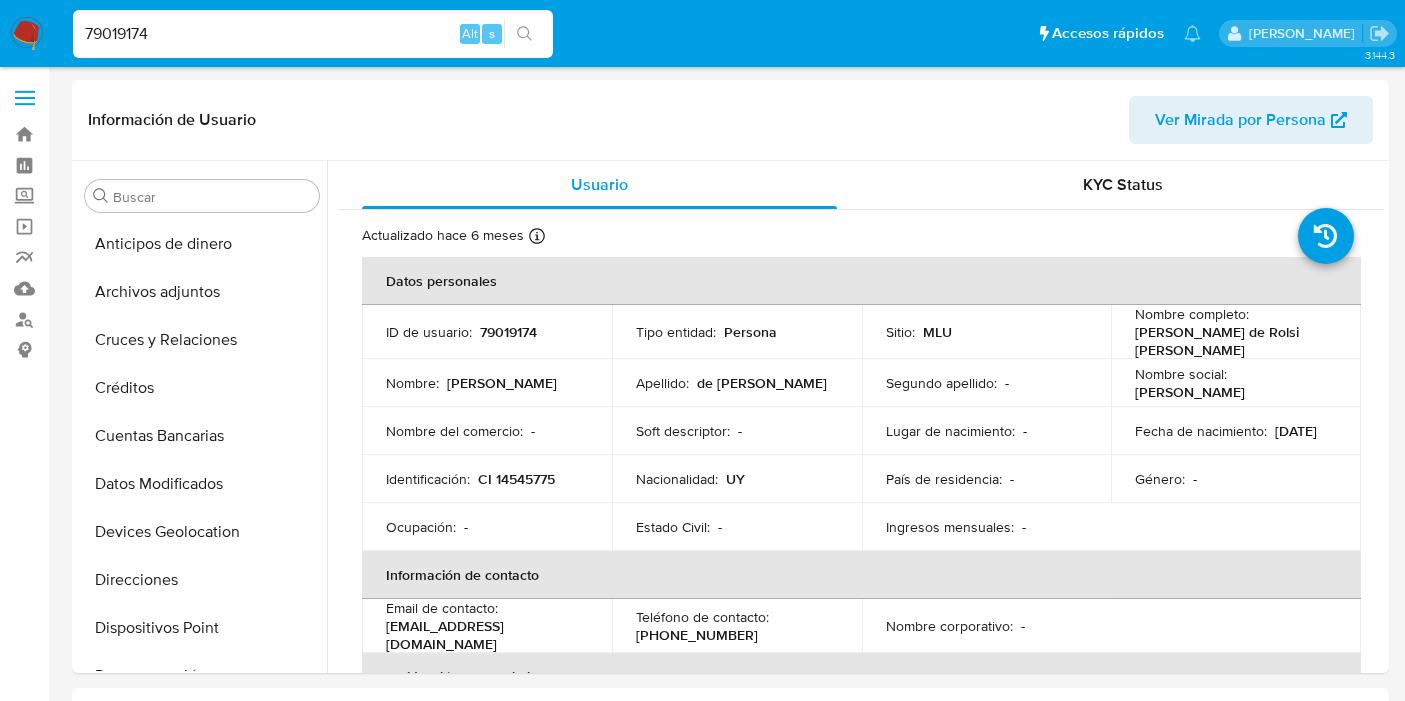 select on "10" 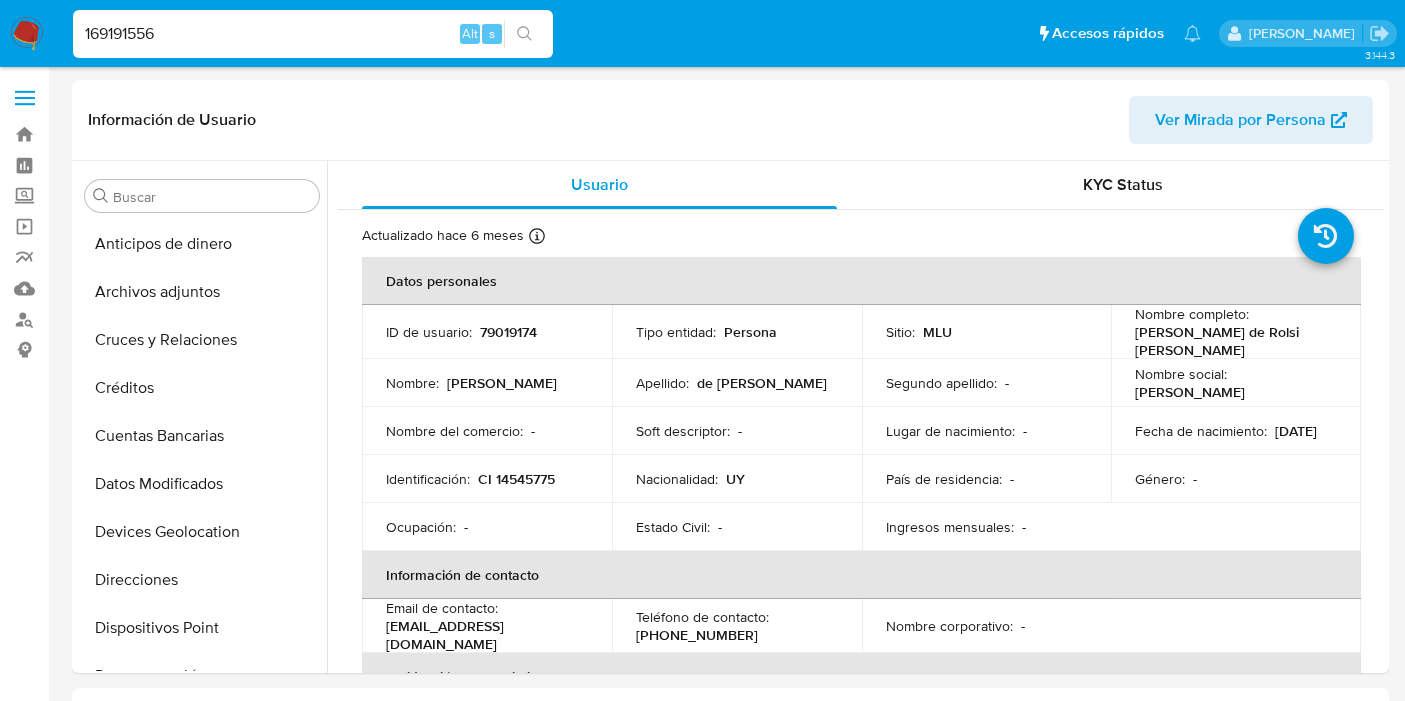 scroll, scrollTop: 0, scrollLeft: 0, axis: both 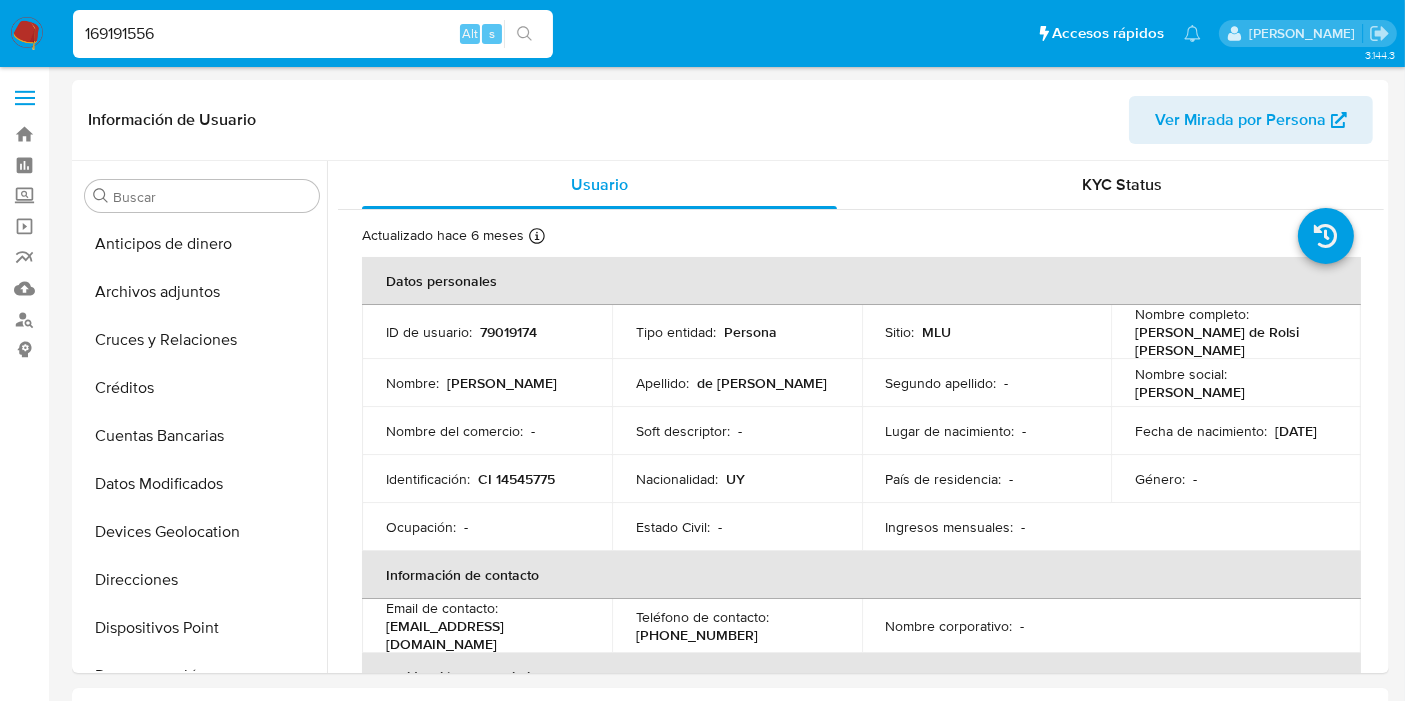click on "169191556" at bounding box center (313, 34) 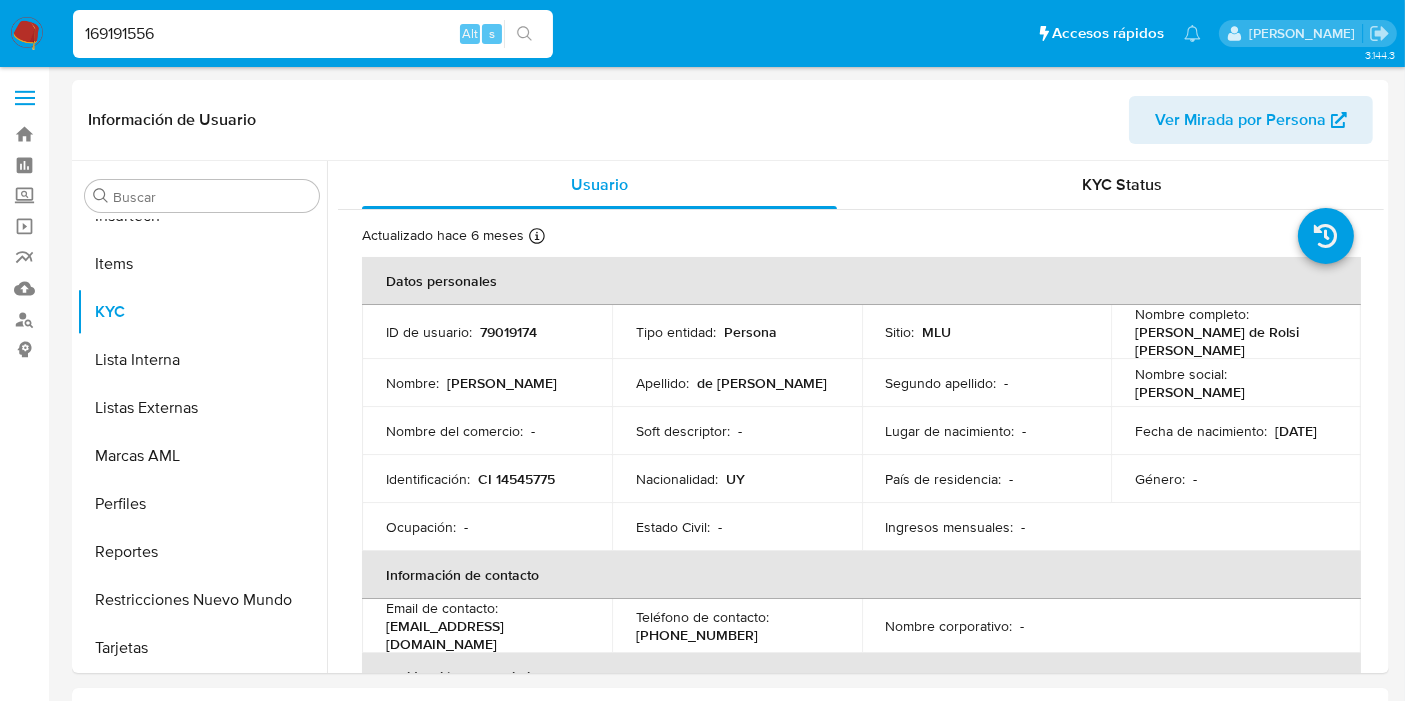 type on "169191556" 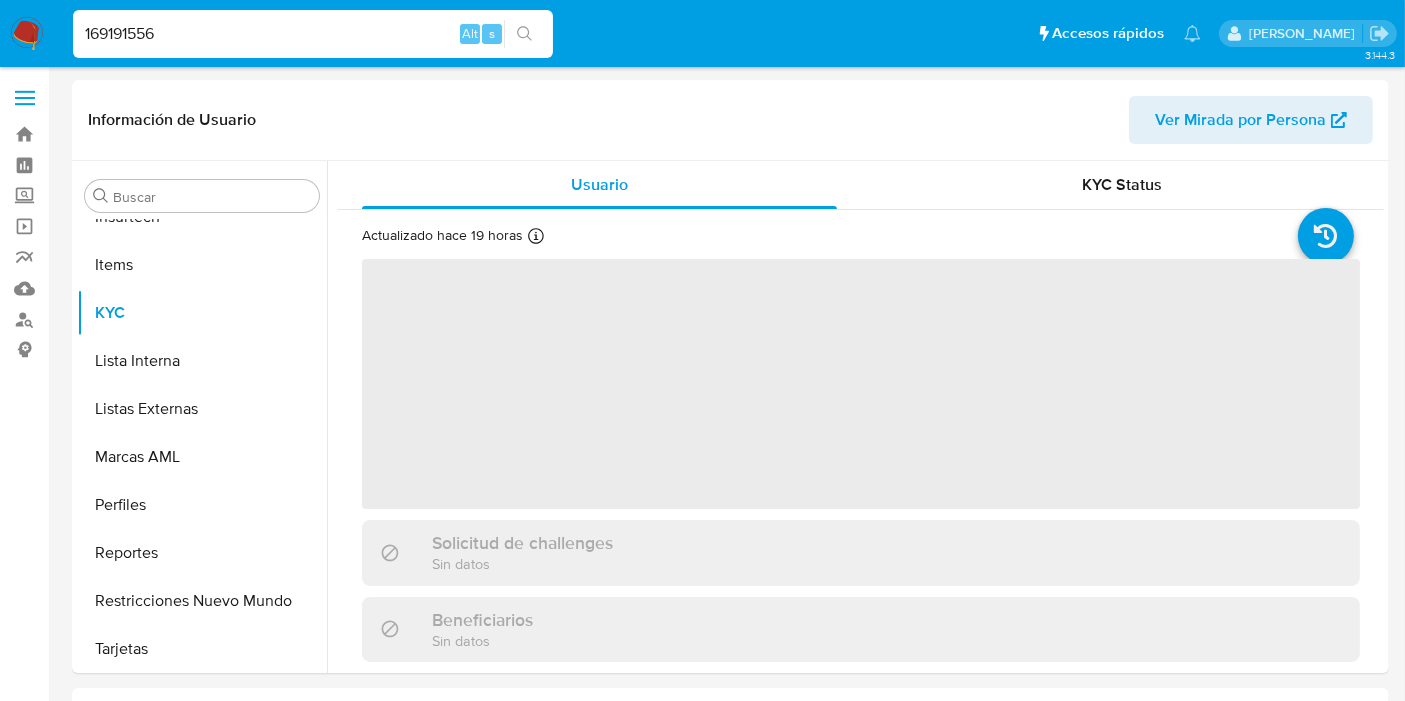 scroll, scrollTop: 844, scrollLeft: 0, axis: vertical 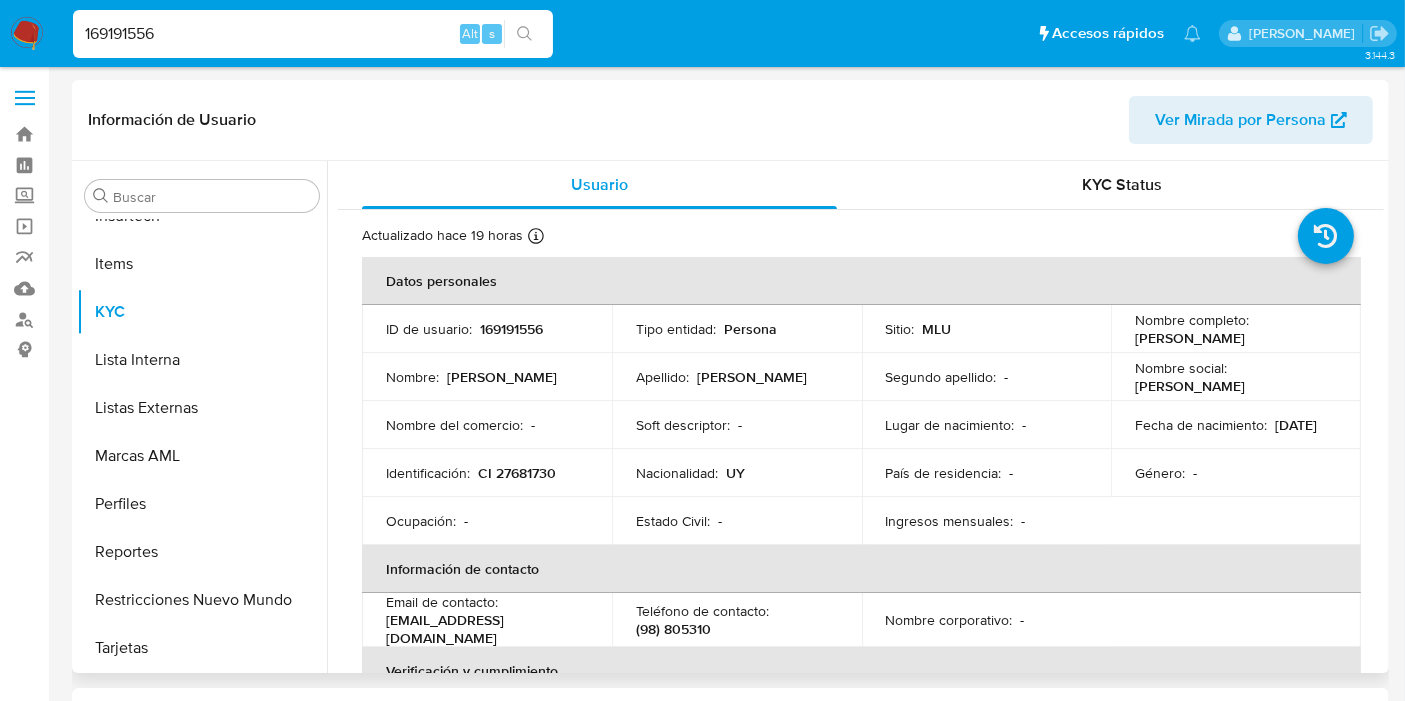 select on "10" 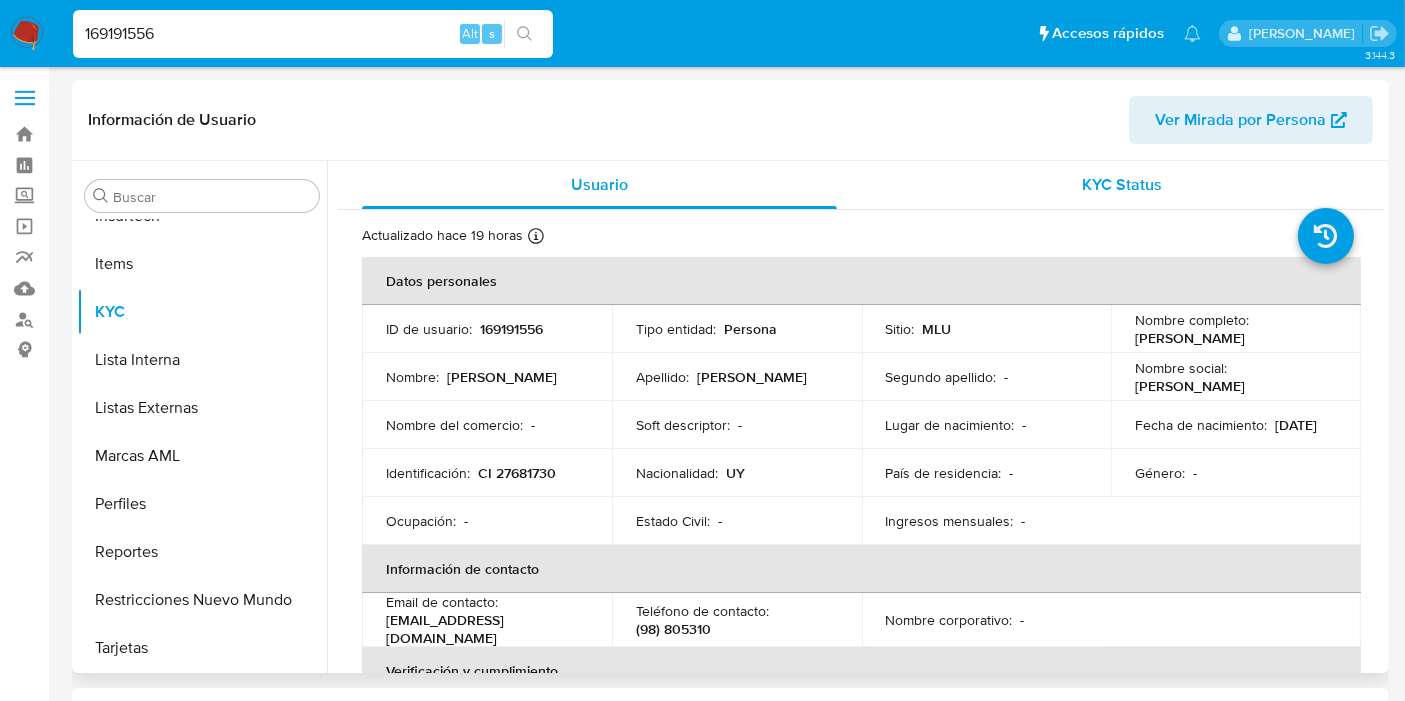 click on "KYC Status" at bounding box center [1122, 185] 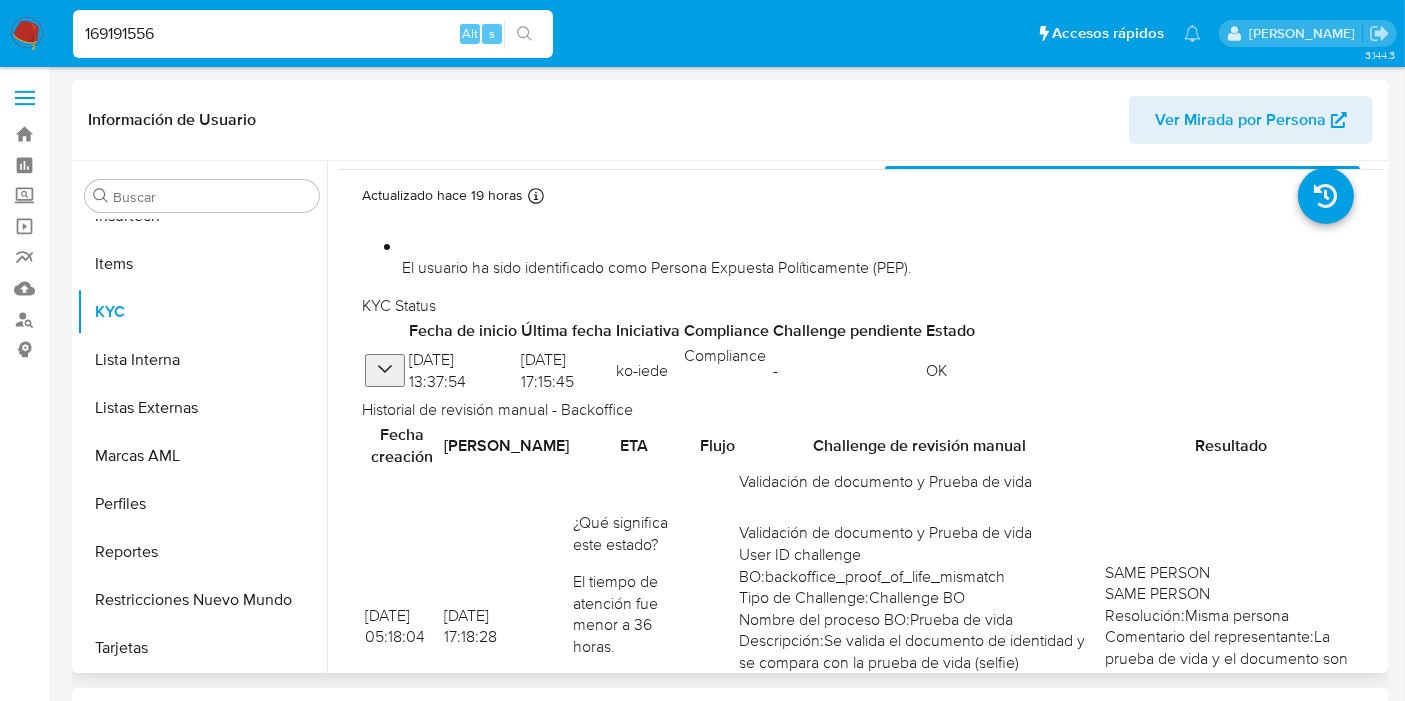 scroll, scrollTop: 40, scrollLeft: 0, axis: vertical 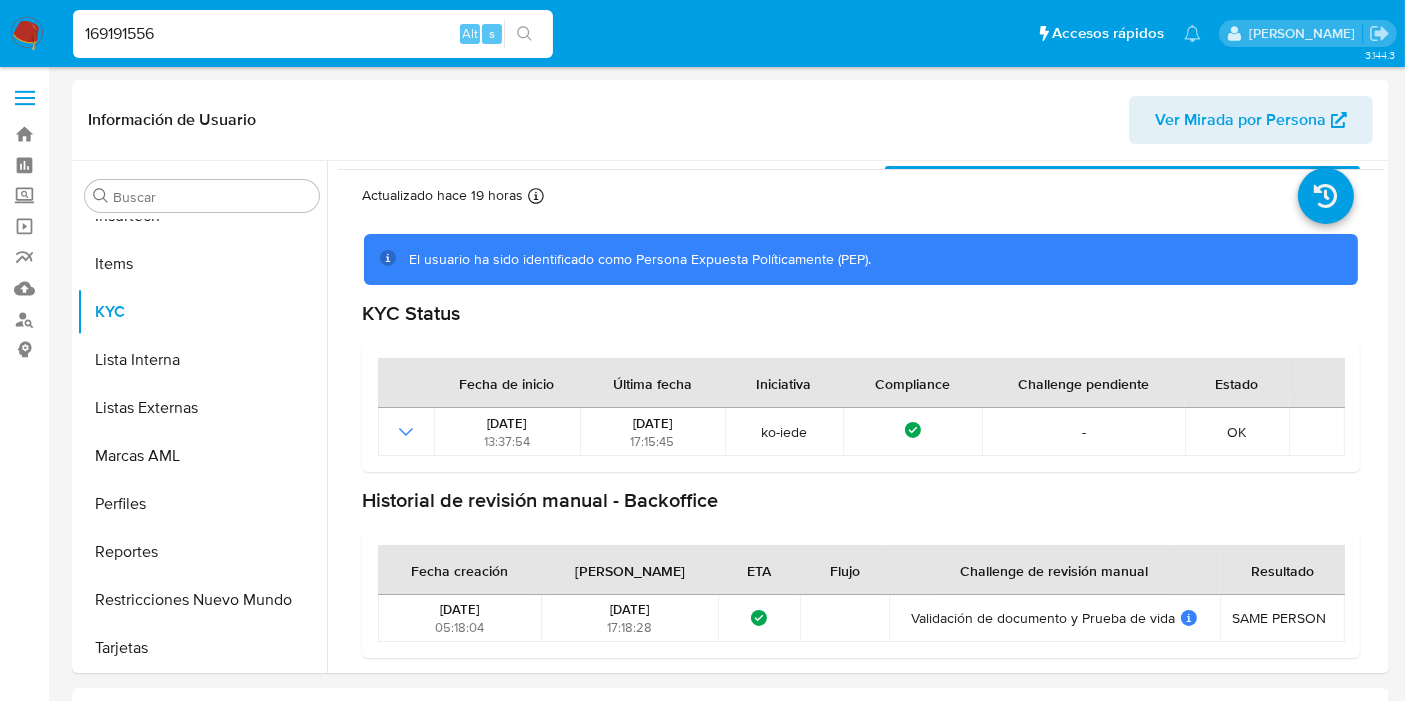 click on "169191556" at bounding box center [313, 34] 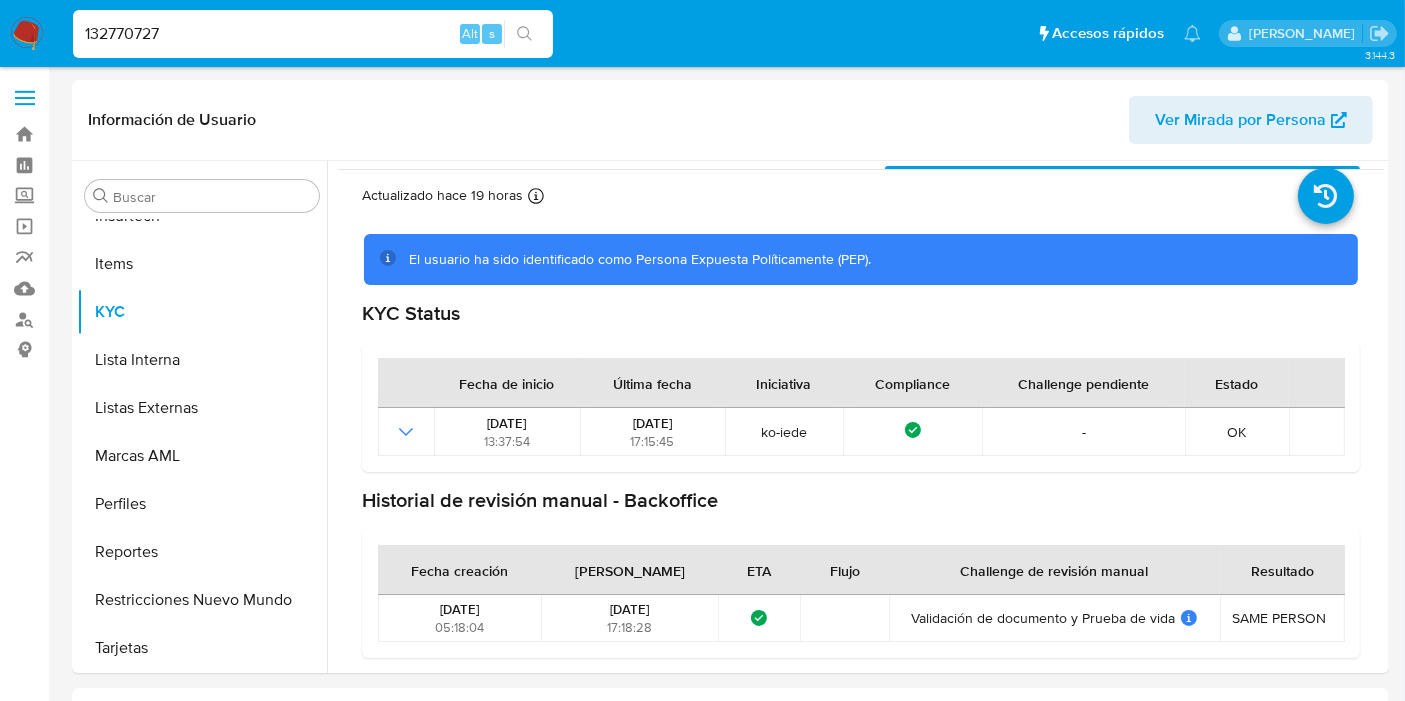 click on "132770727" at bounding box center (313, 34) 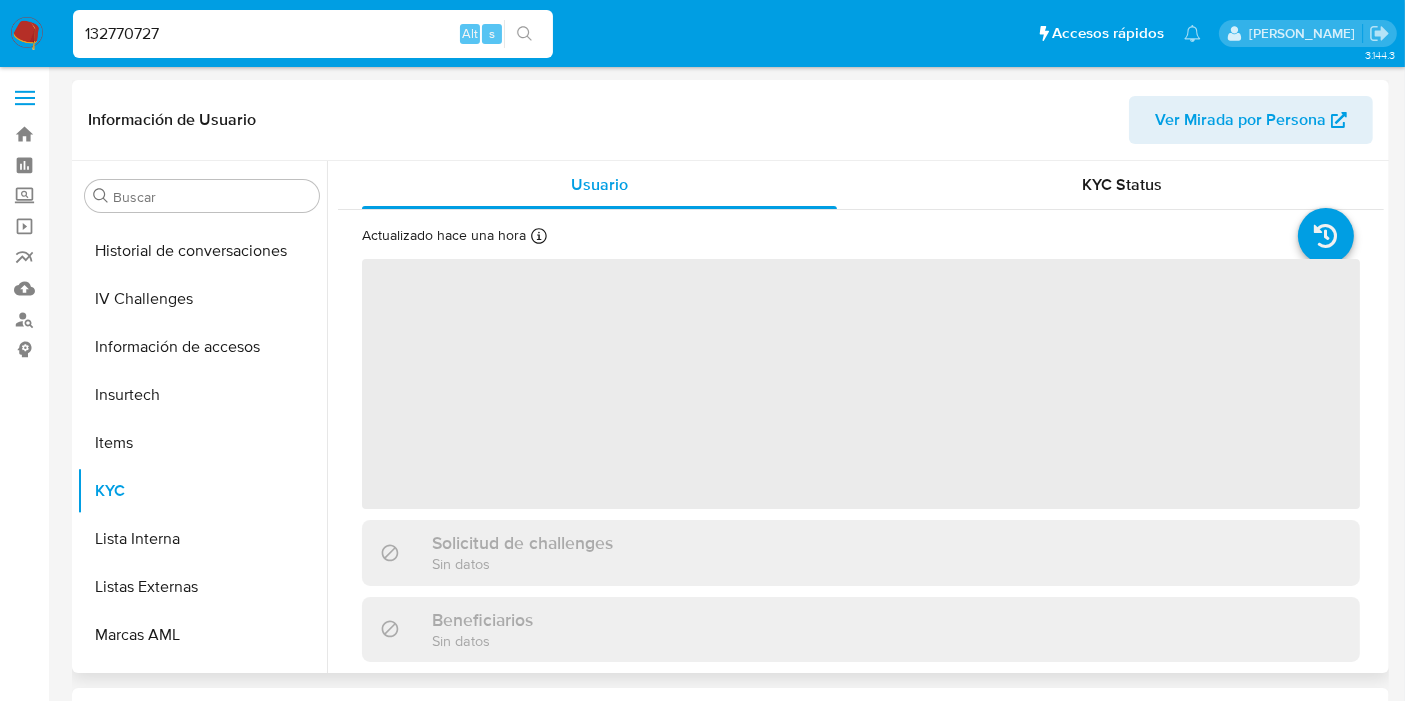 scroll, scrollTop: 844, scrollLeft: 0, axis: vertical 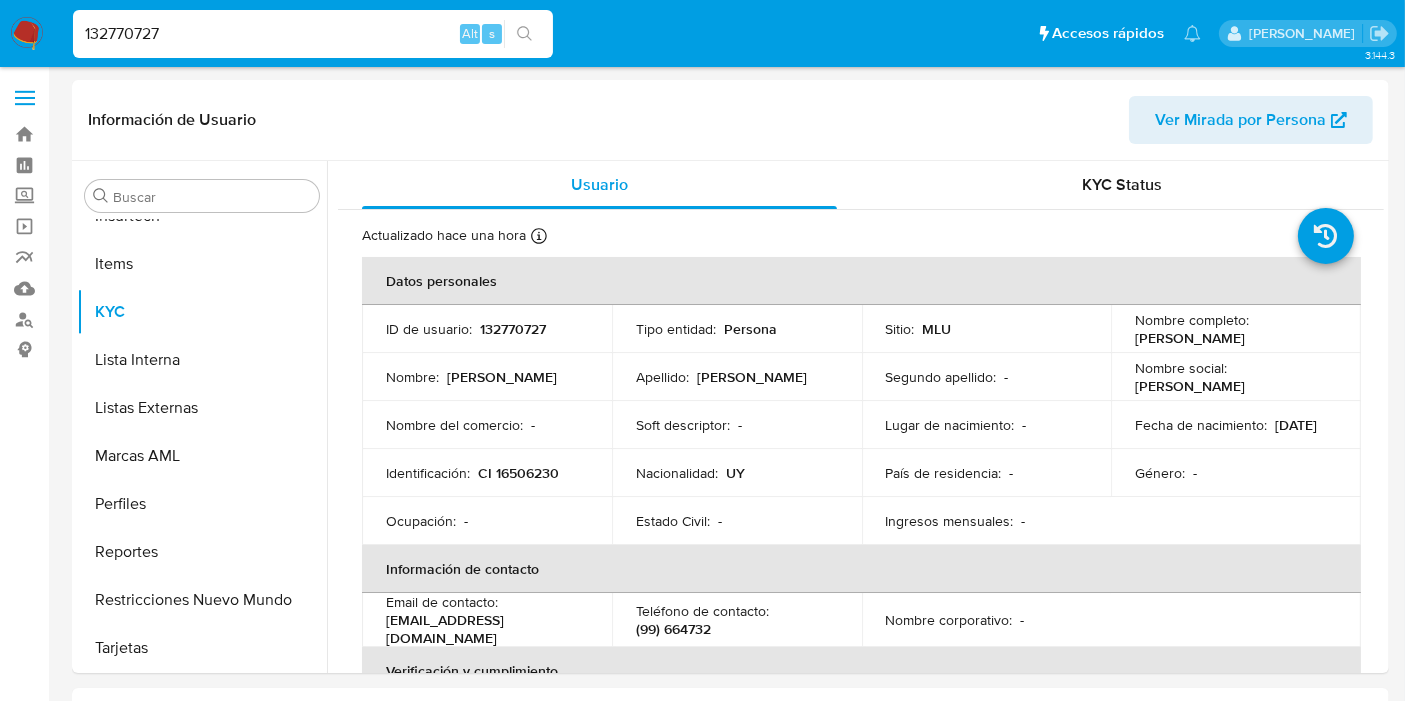select on "10" 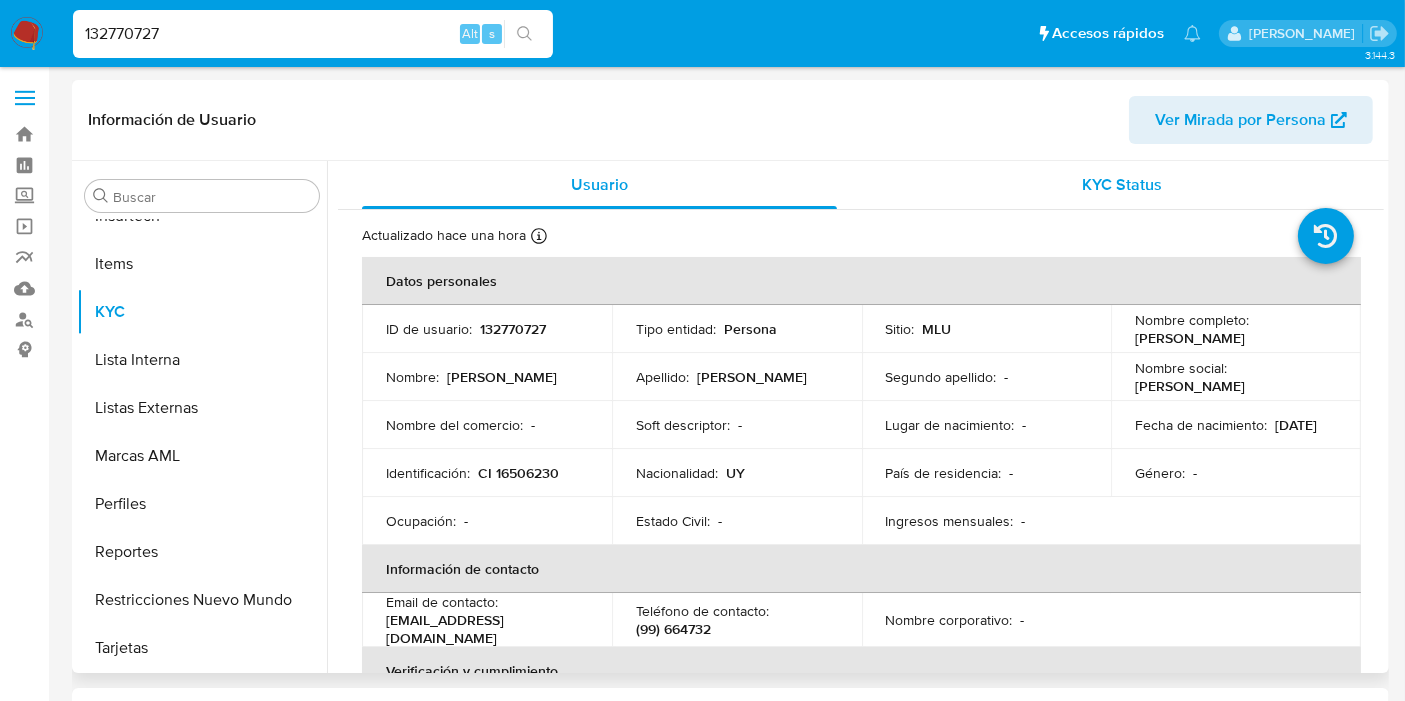 click on "KYC Status" at bounding box center [1122, 185] 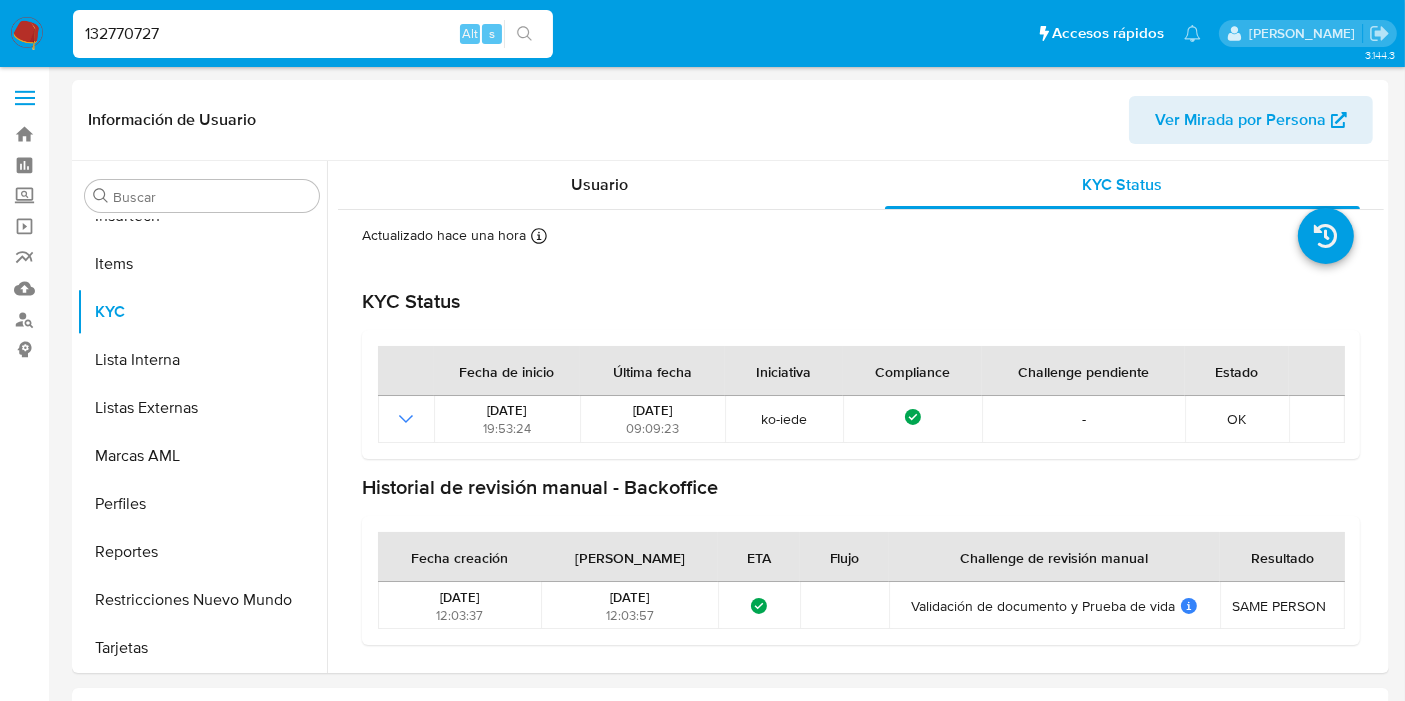 click on "132770727" at bounding box center (313, 34) 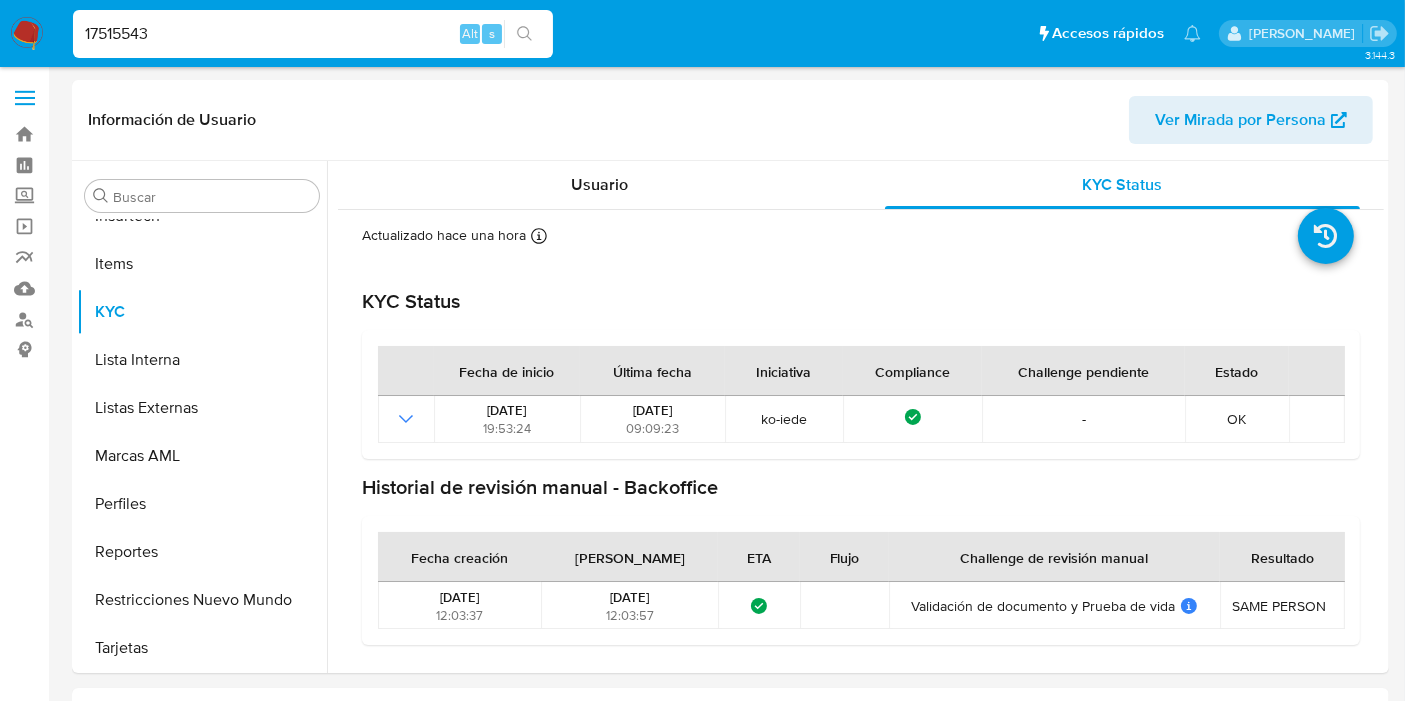 type on "17515543" 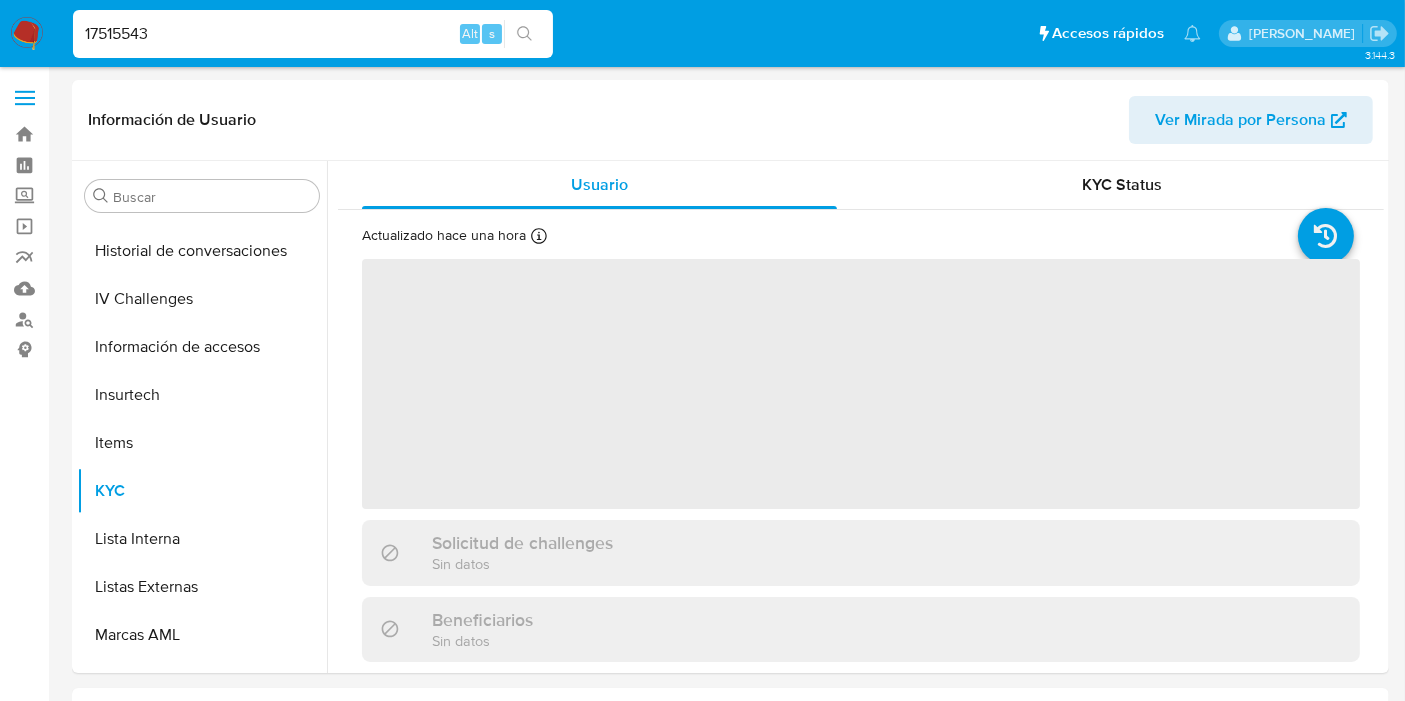 scroll, scrollTop: 844, scrollLeft: 0, axis: vertical 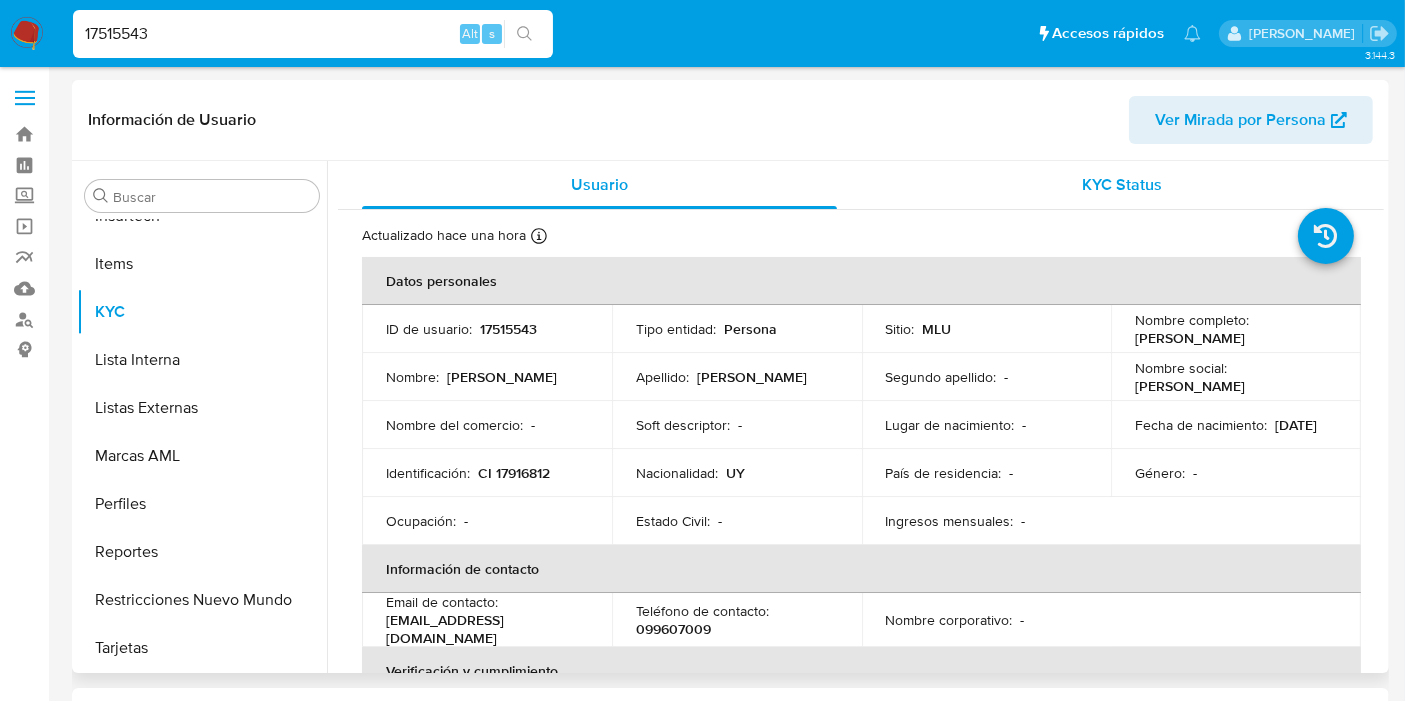 click on "KYC Status" at bounding box center [1123, 184] 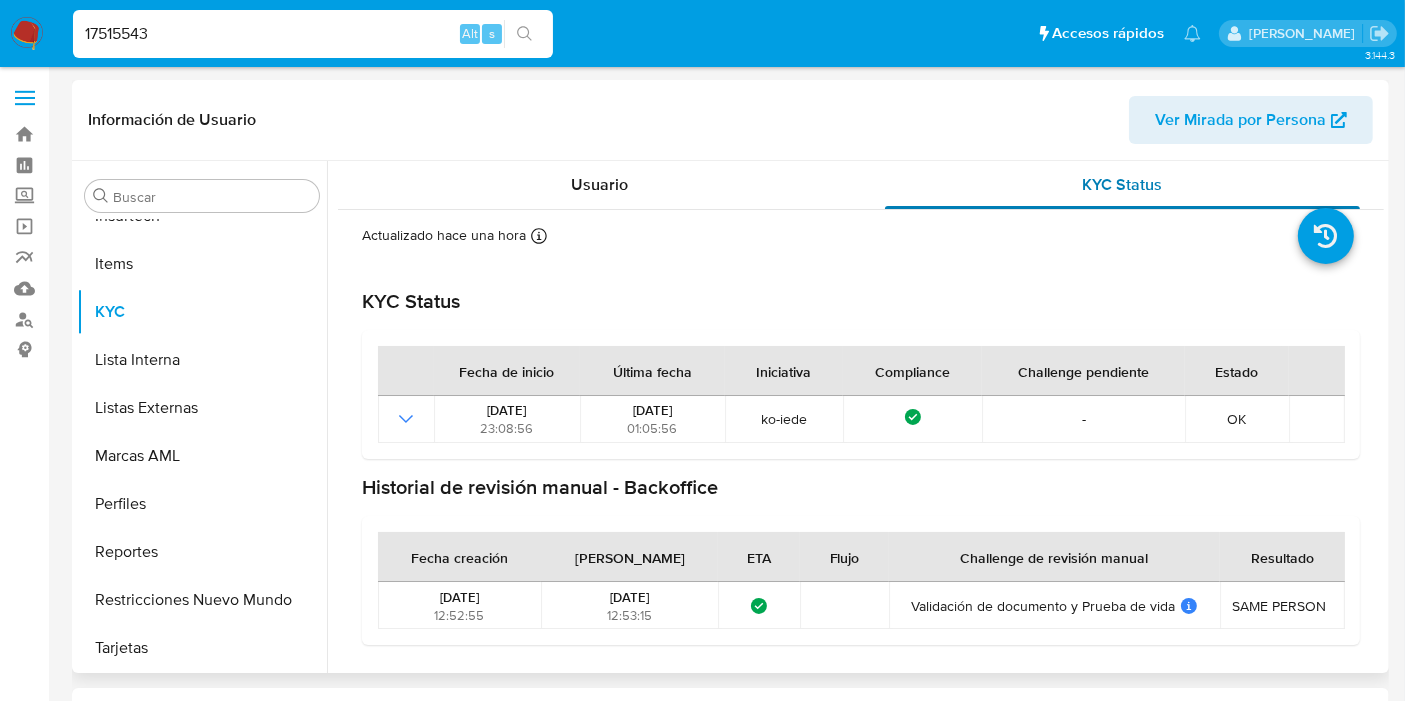 select on "10" 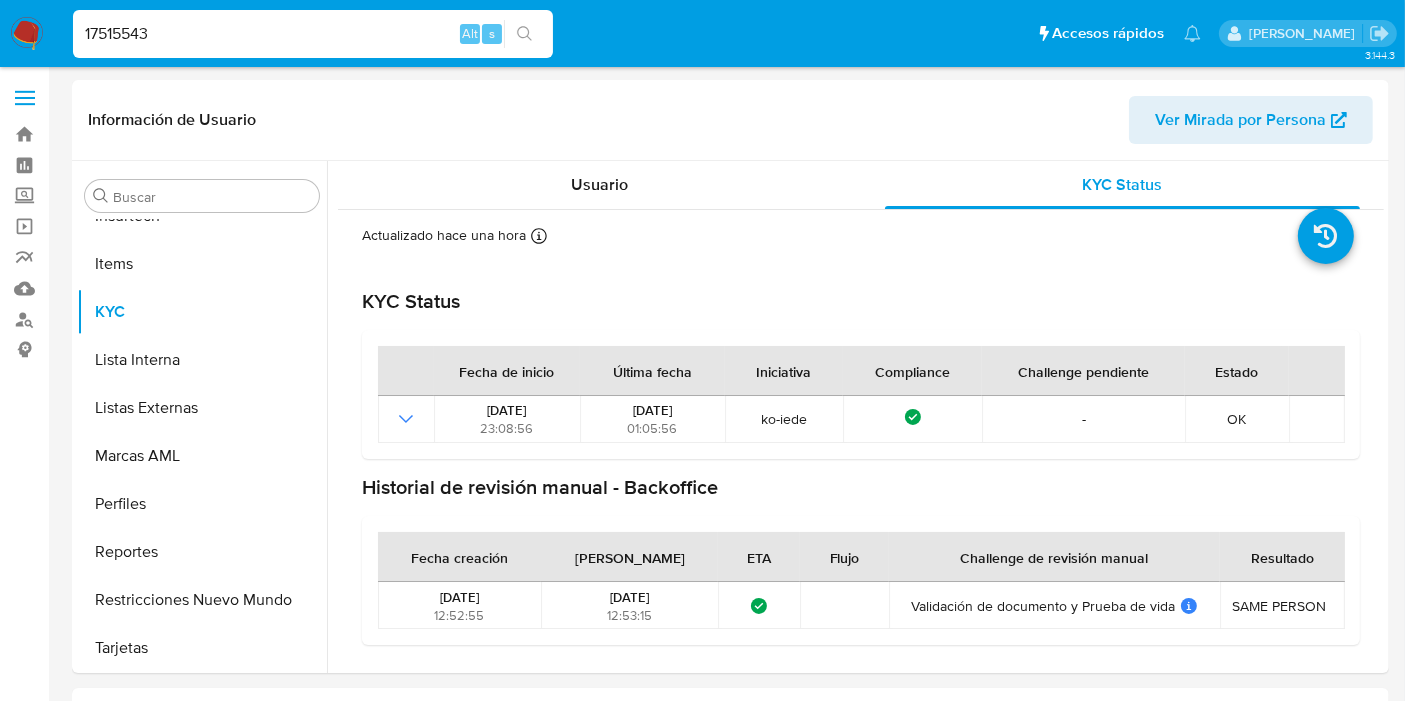 click on "17515543" at bounding box center (313, 34) 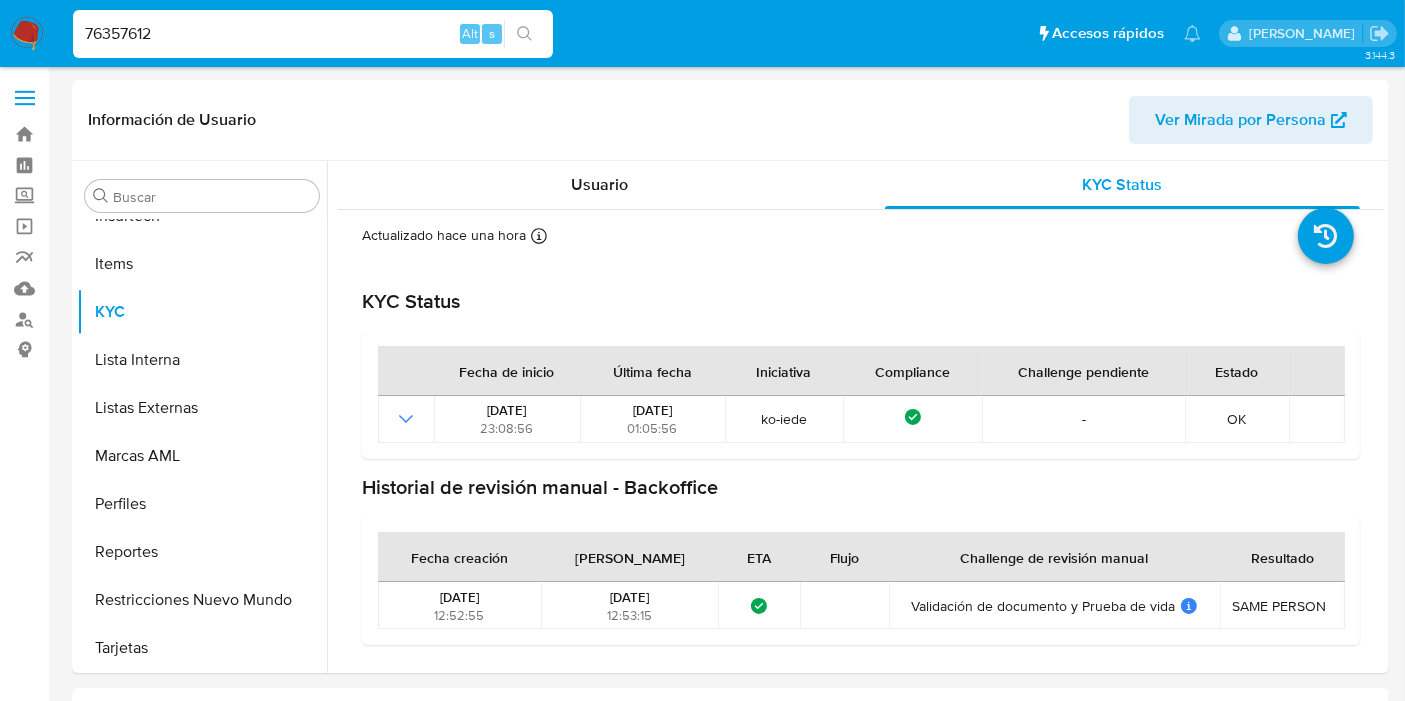 type on "76357612" 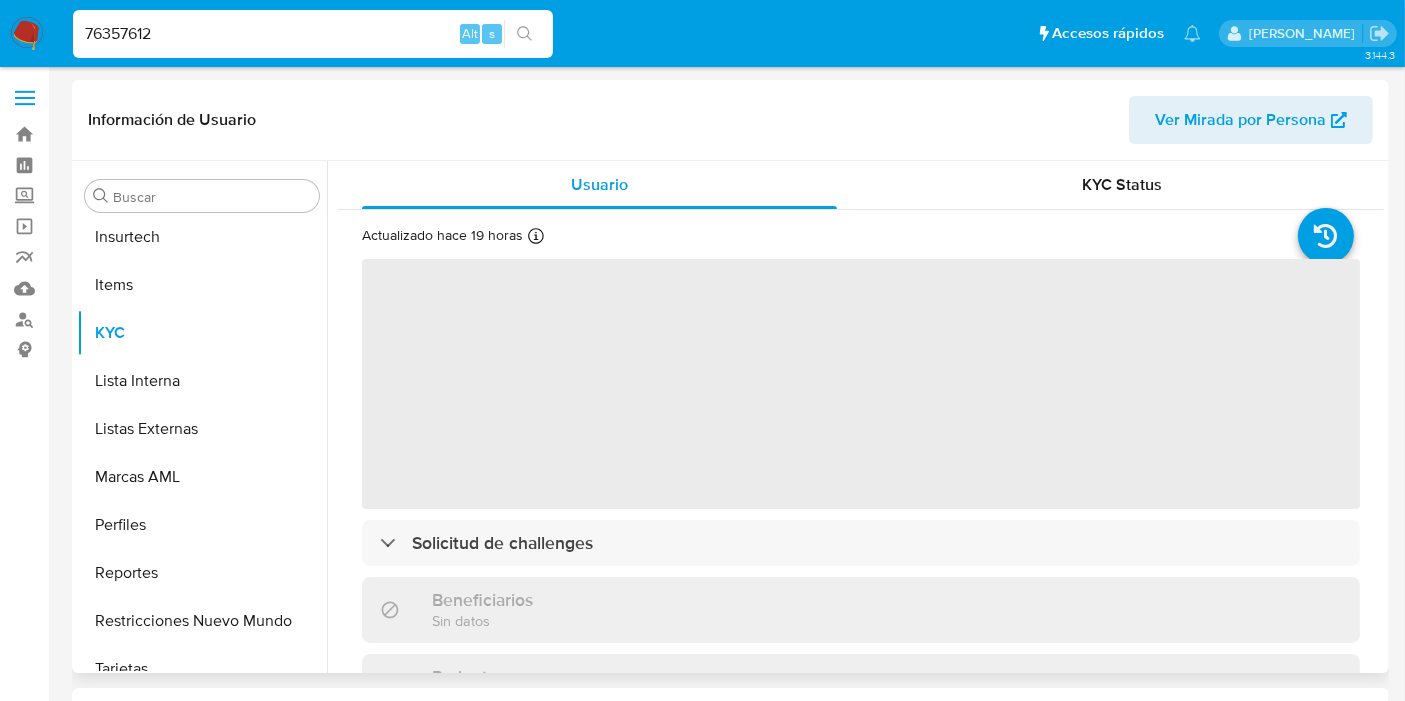 scroll, scrollTop: 844, scrollLeft: 0, axis: vertical 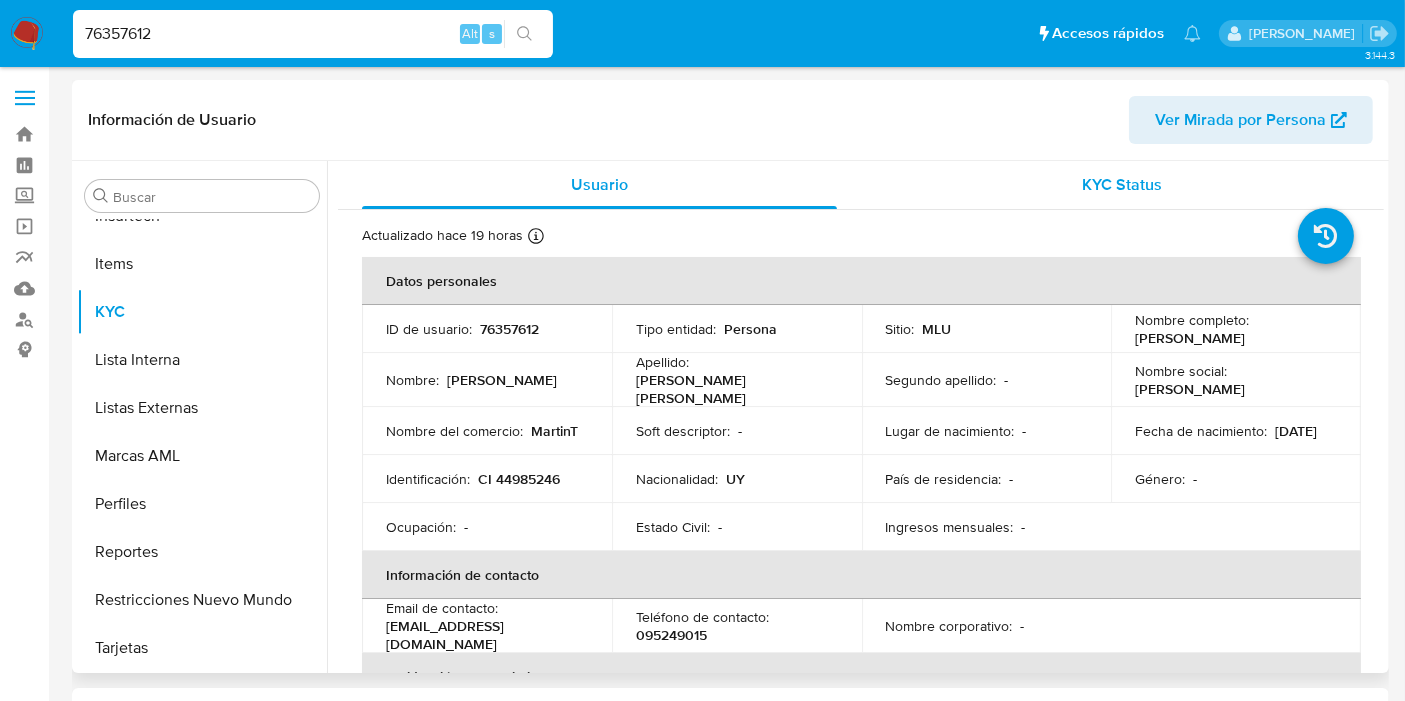 select on "10" 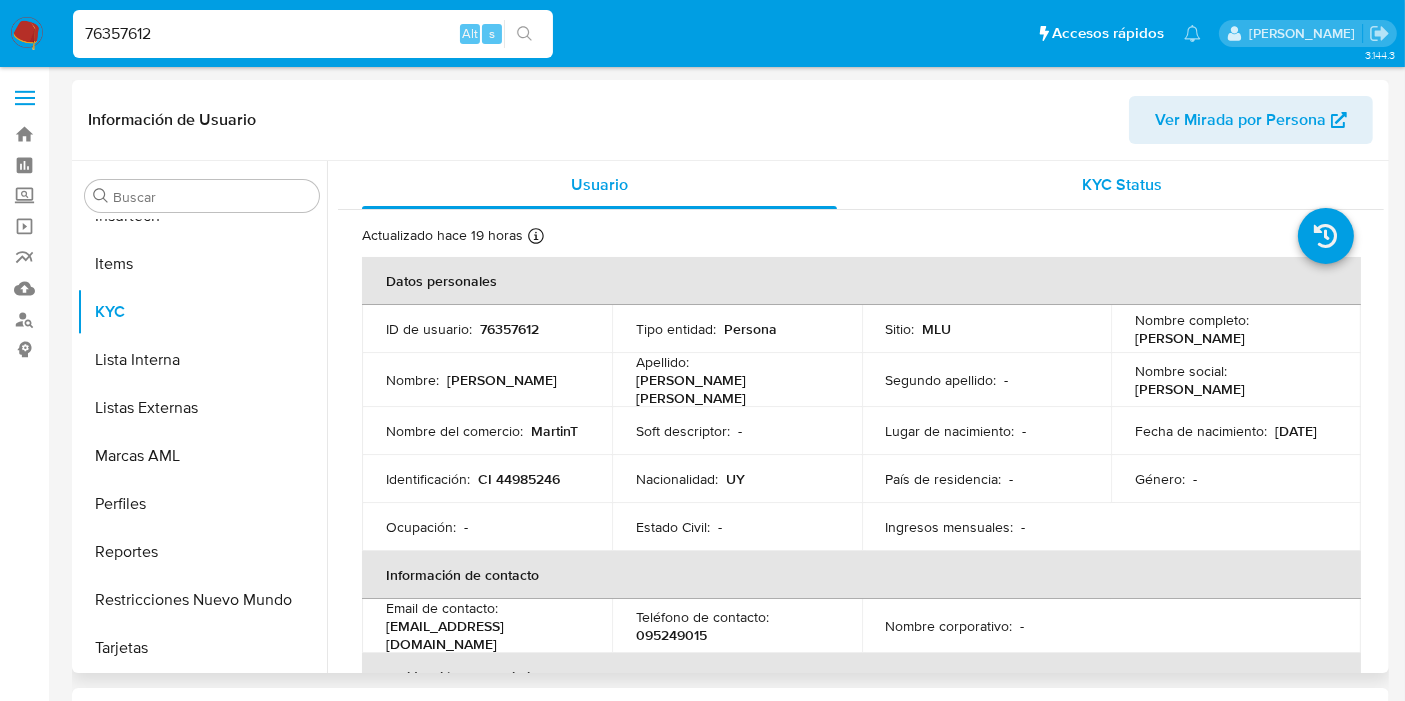 click on "KYC Status" at bounding box center [1123, 184] 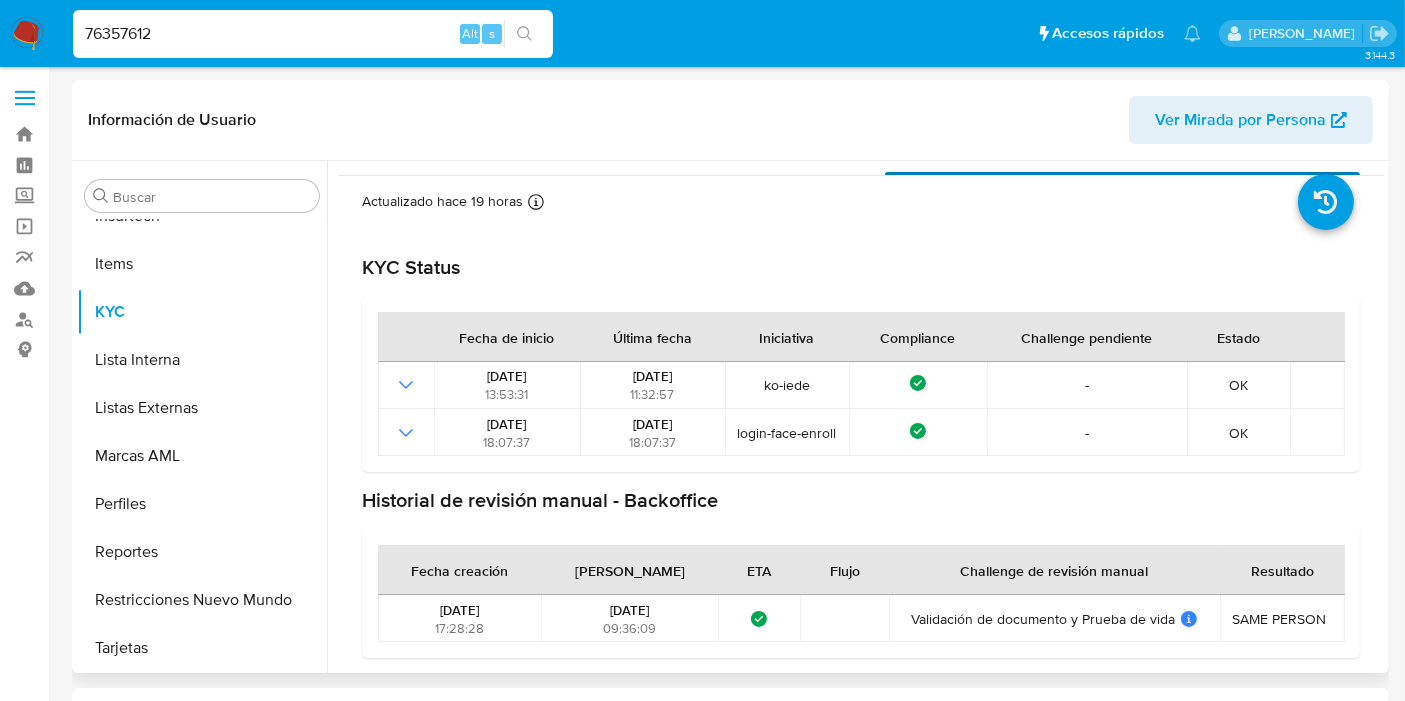 scroll, scrollTop: 35, scrollLeft: 0, axis: vertical 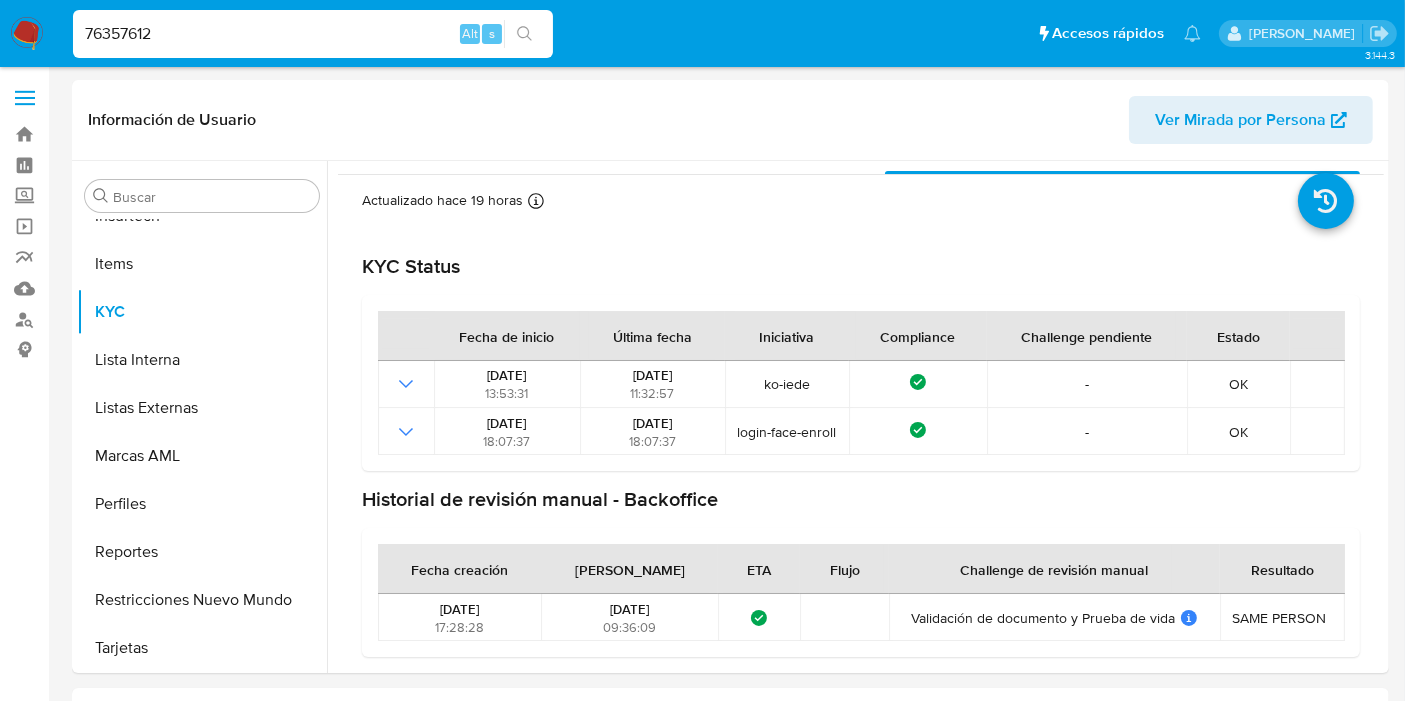 click on "76357612" at bounding box center [313, 34] 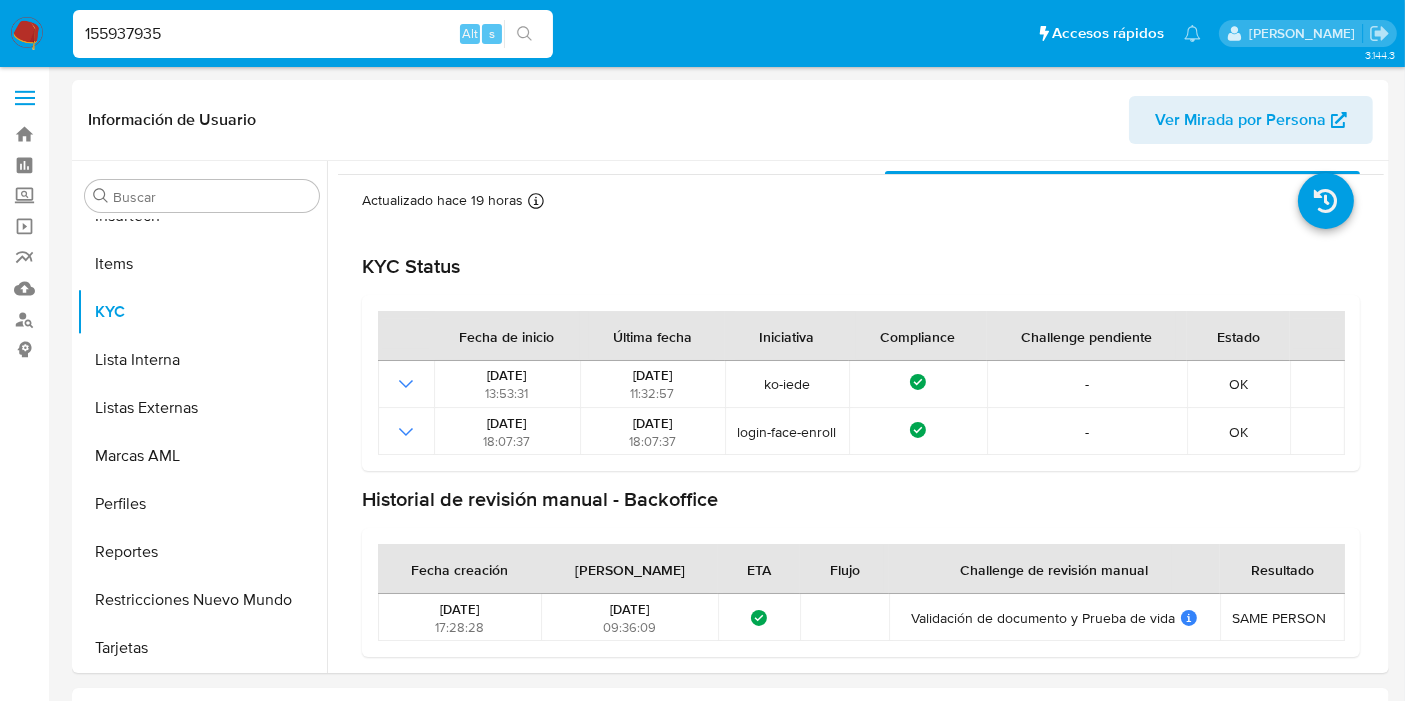 type on "155937935" 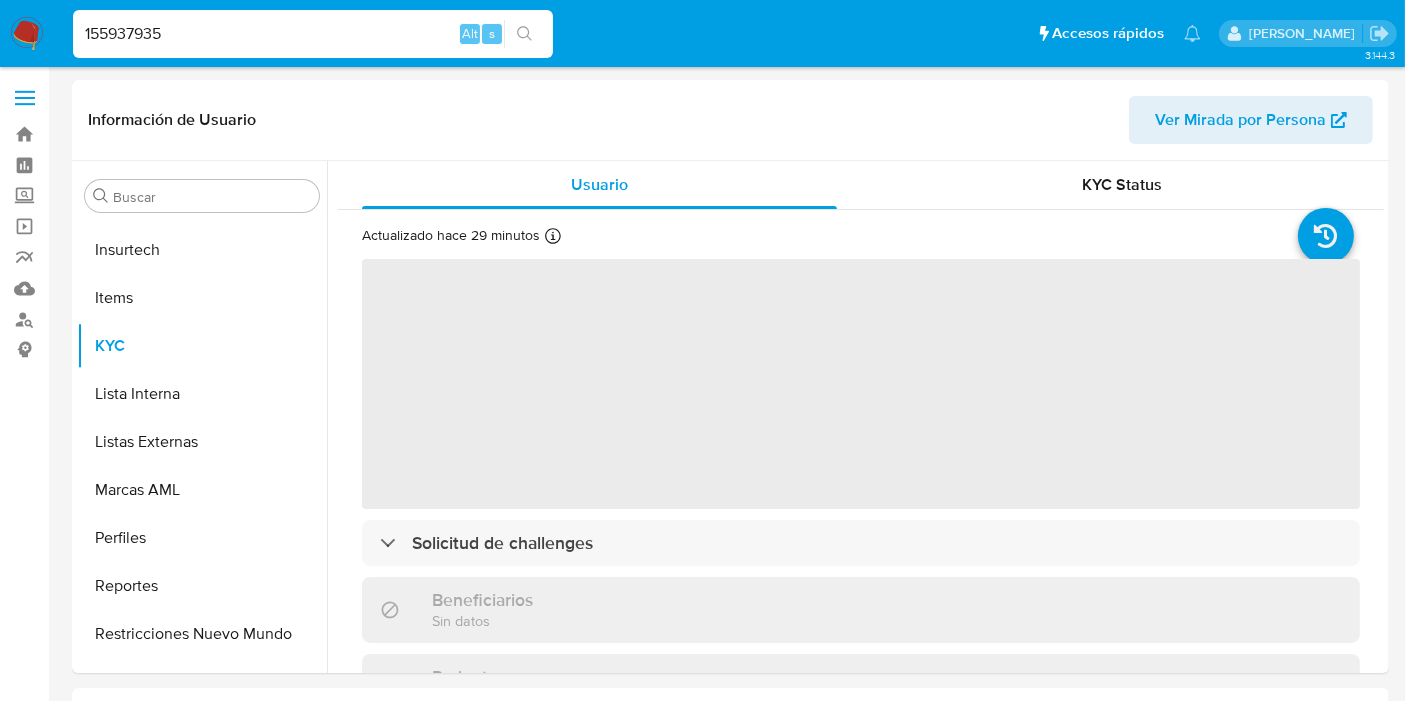 scroll, scrollTop: 844, scrollLeft: 0, axis: vertical 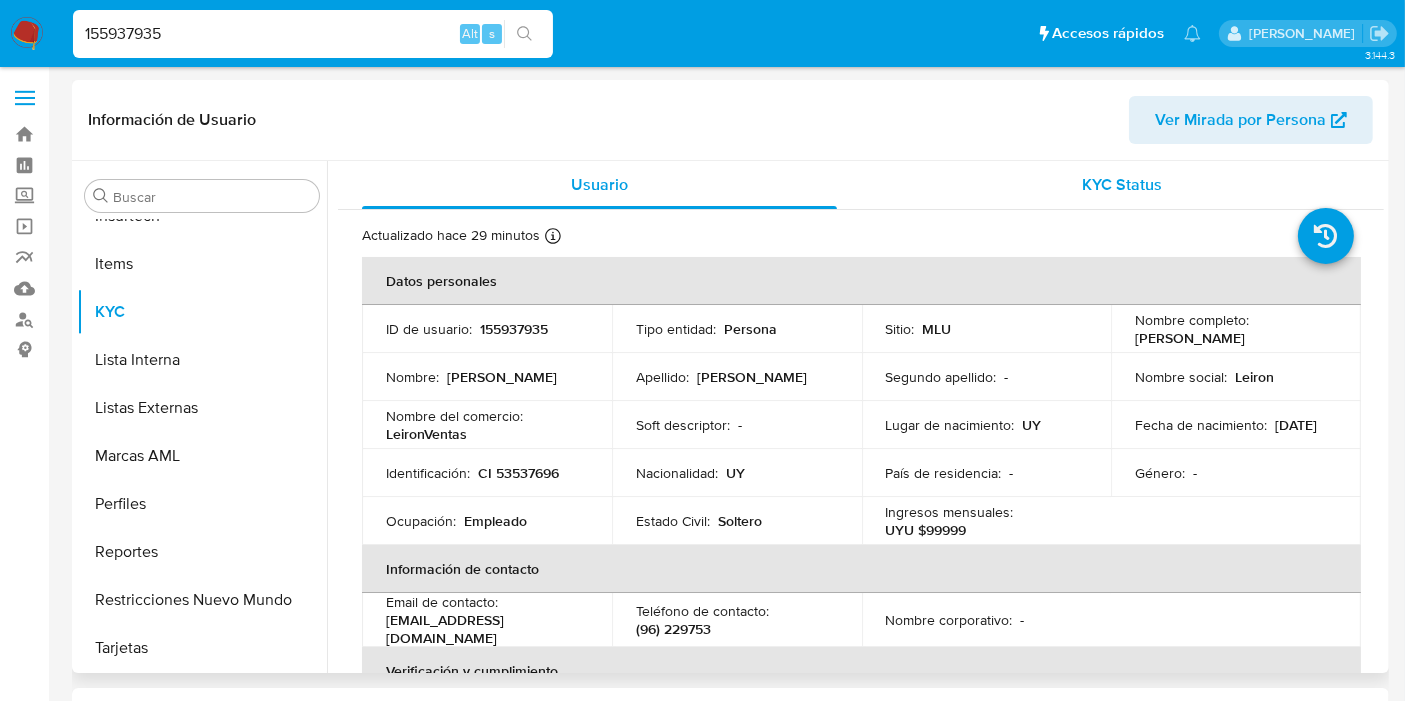 click on "KYC Status" at bounding box center (1122, 185) 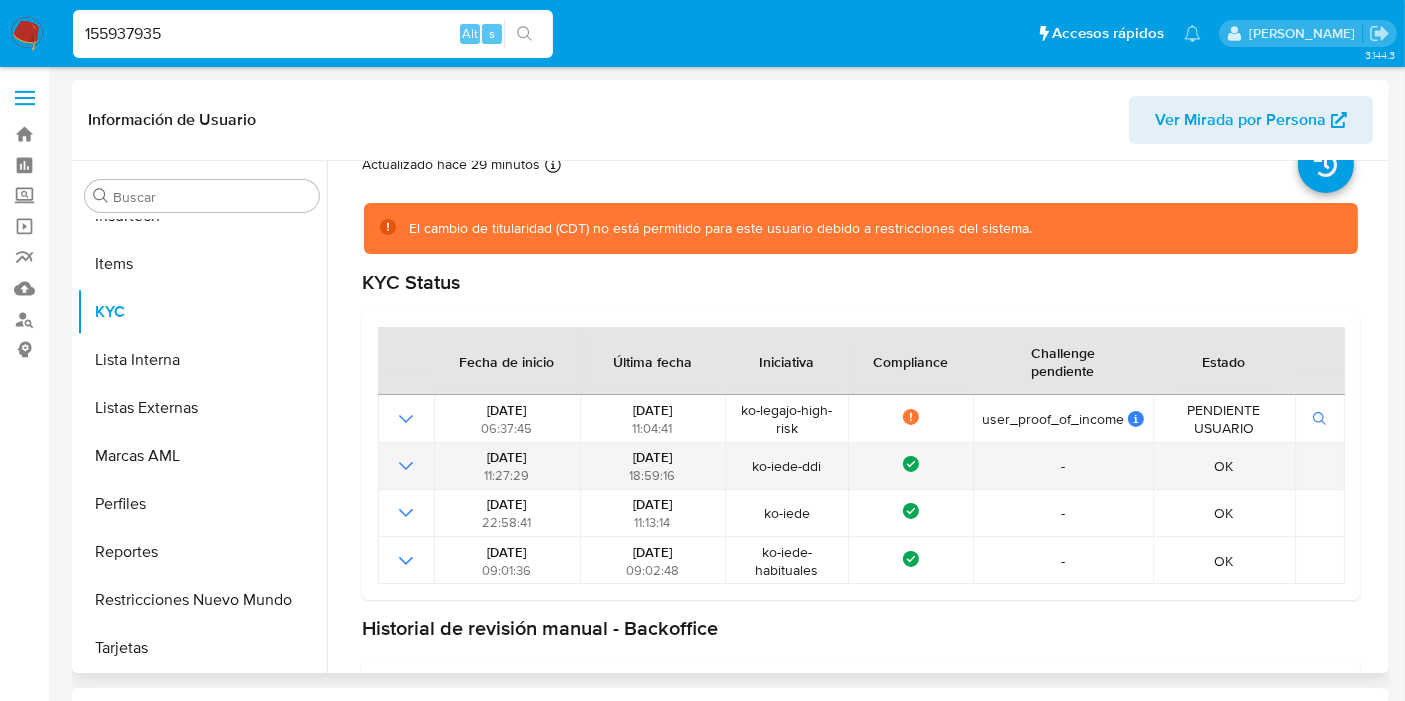 scroll, scrollTop: 97, scrollLeft: 0, axis: vertical 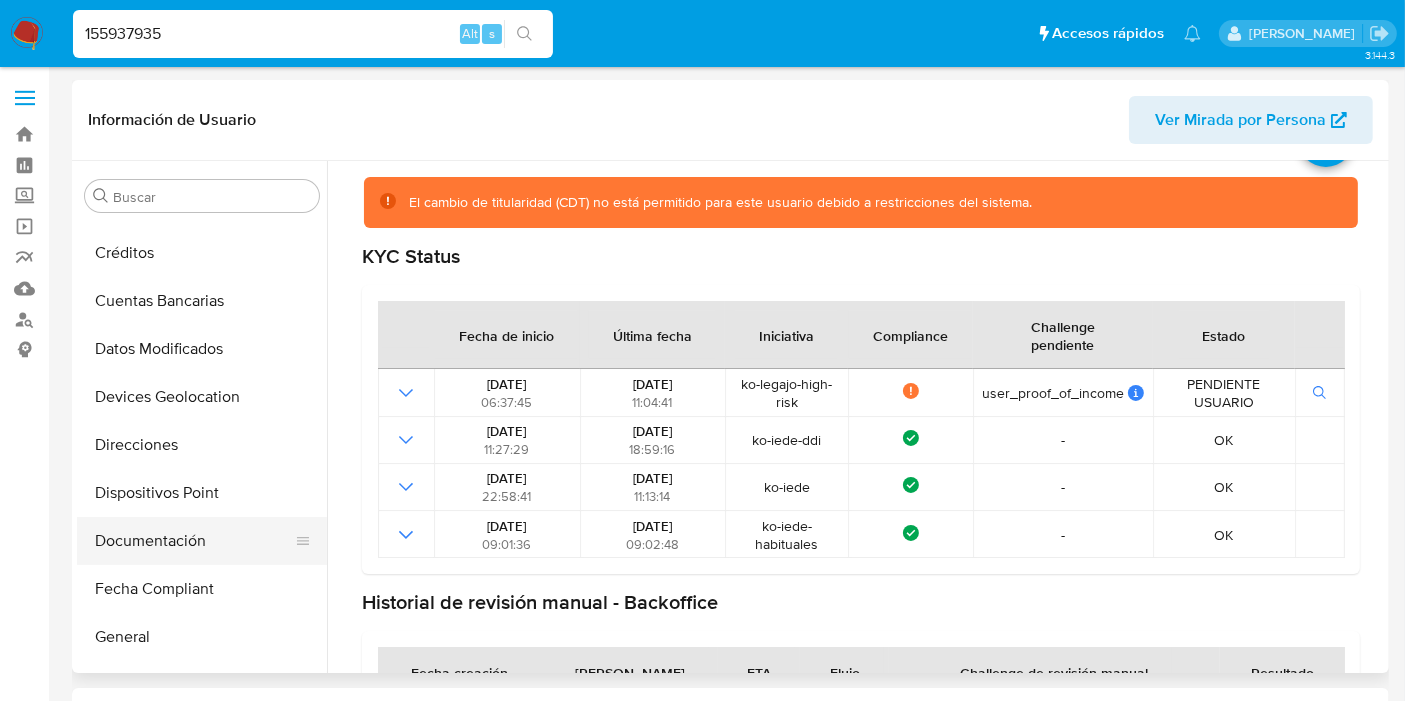 click on "Documentación" at bounding box center (194, 541) 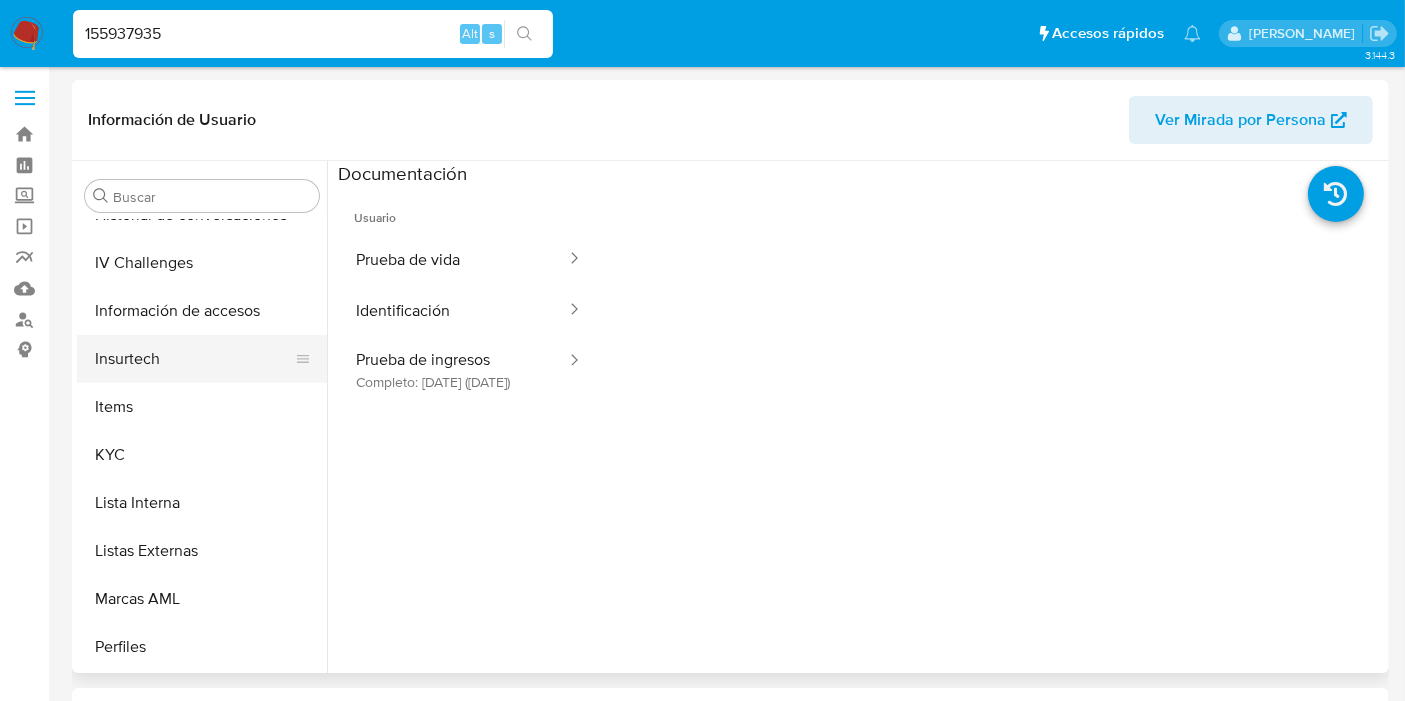scroll, scrollTop: 702, scrollLeft: 0, axis: vertical 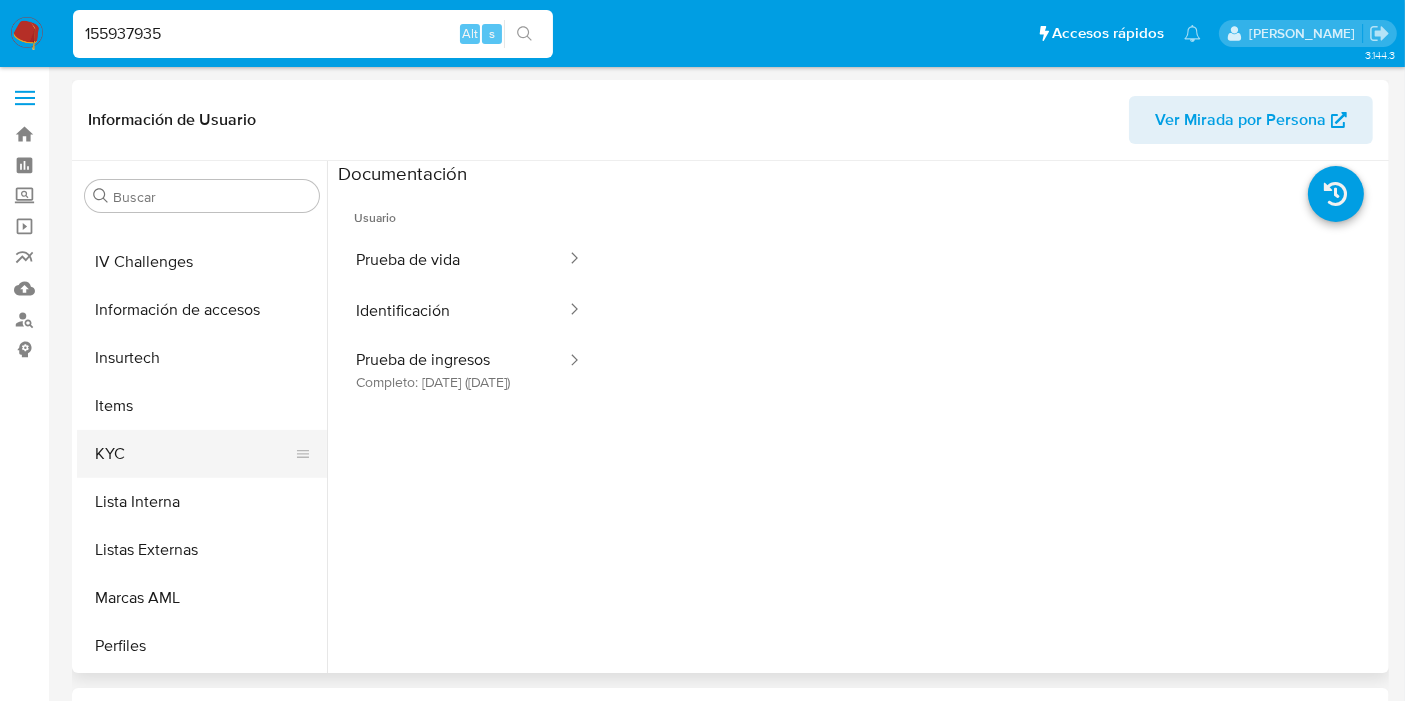 click on "KYC" at bounding box center (194, 454) 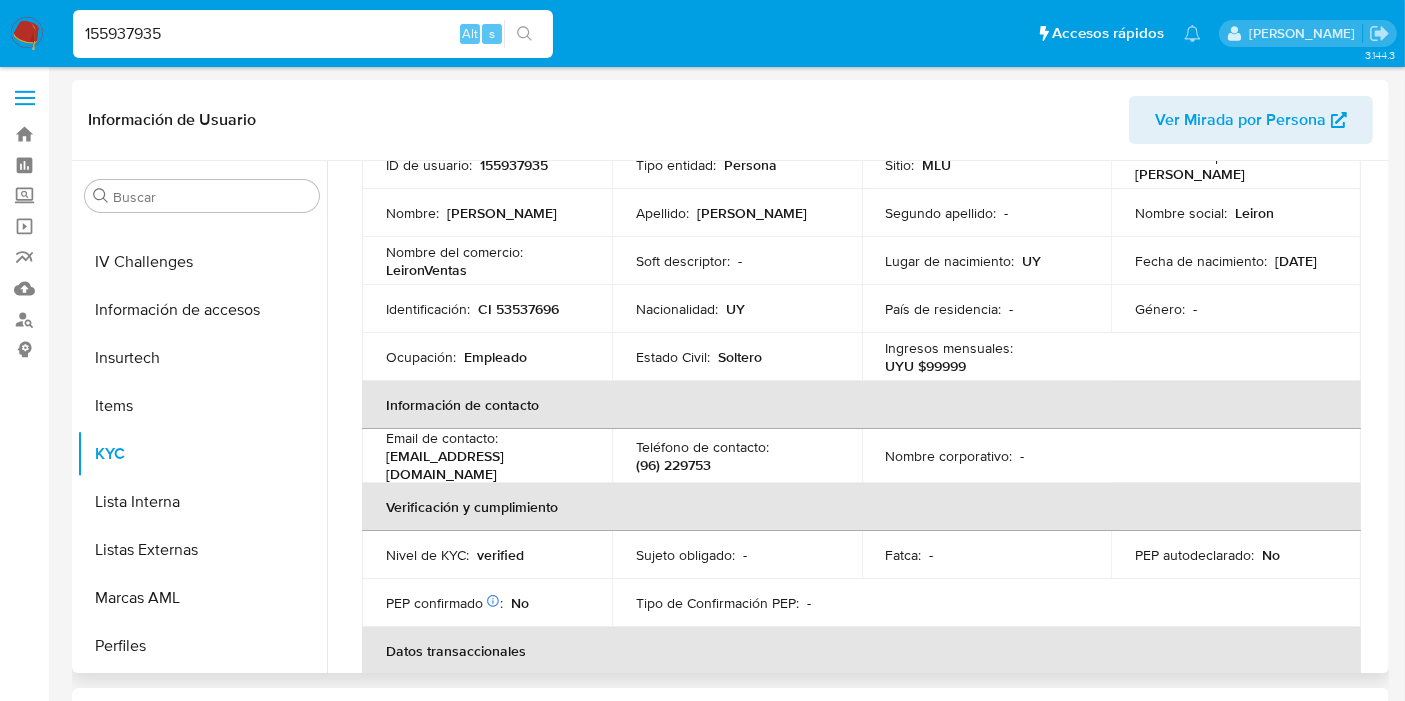 scroll, scrollTop: 0, scrollLeft: 0, axis: both 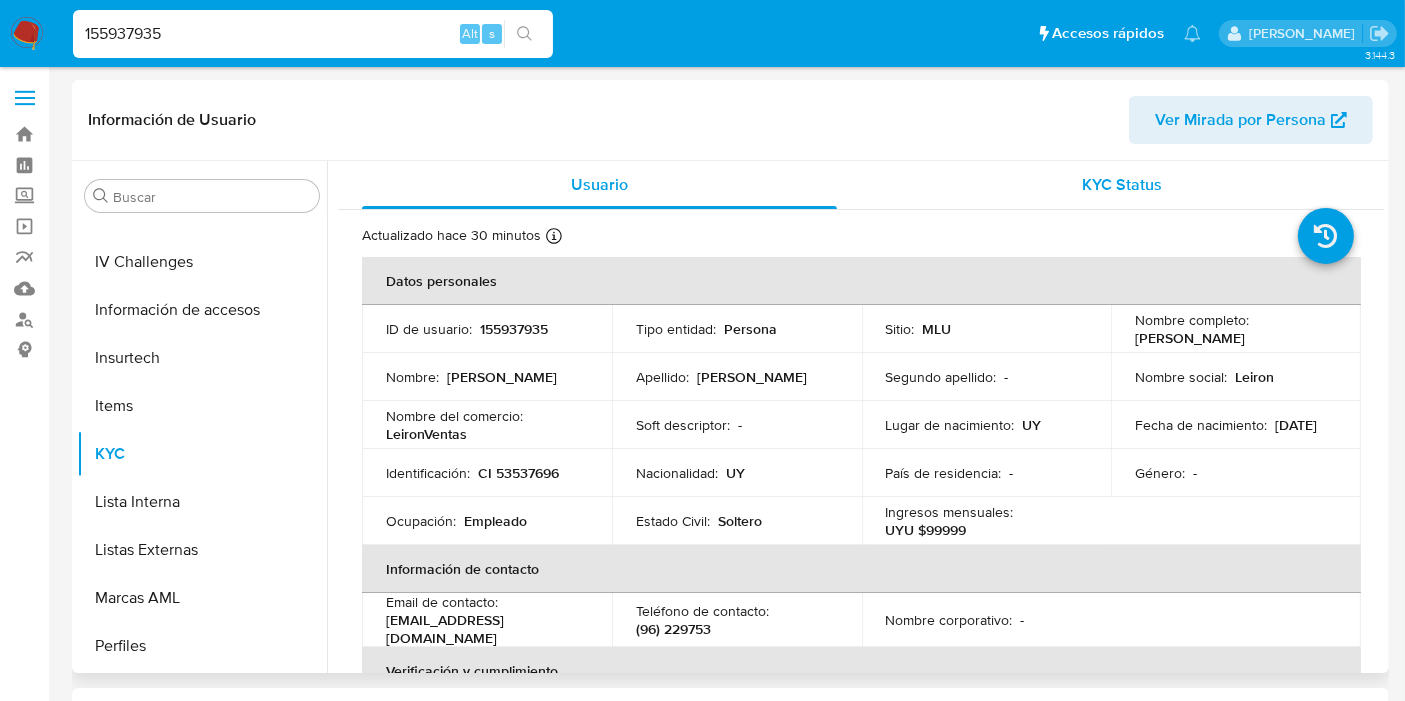 click on "KYC Status" at bounding box center (1122, 185) 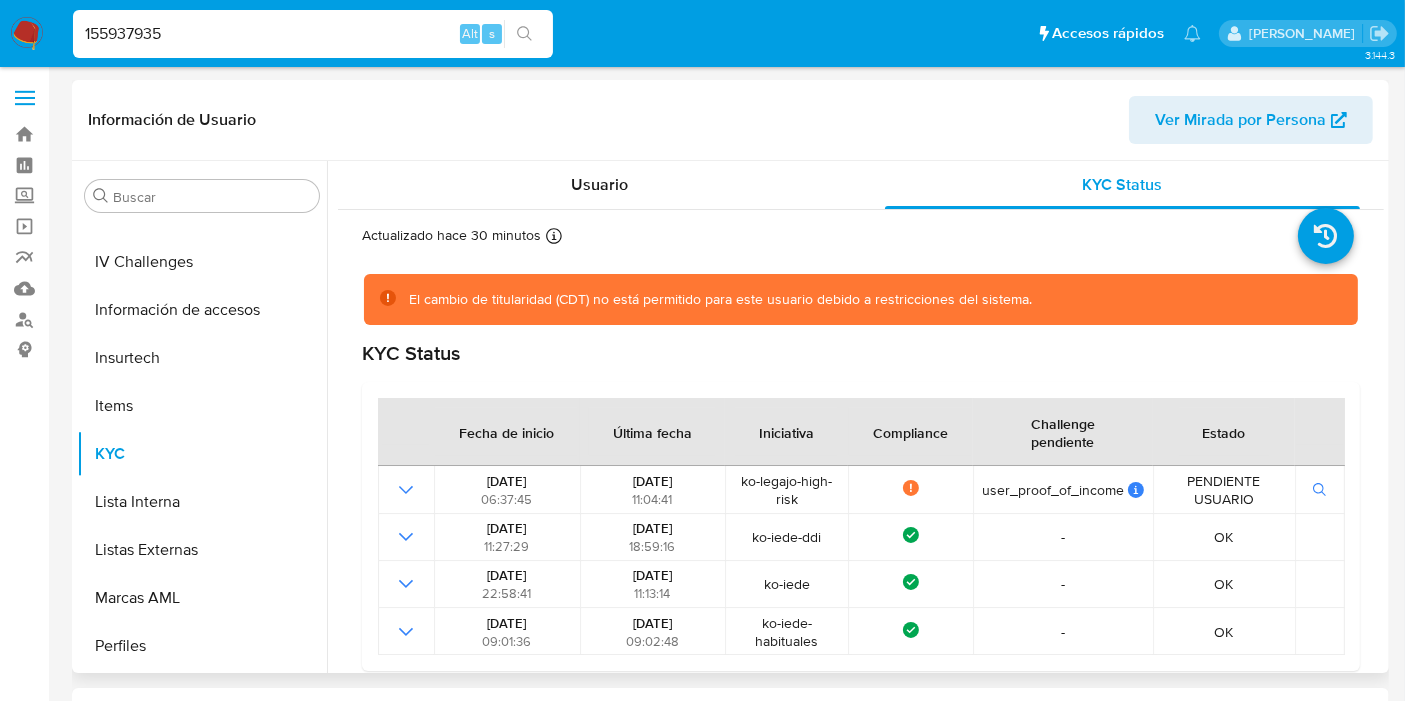 scroll, scrollTop: 247, scrollLeft: 0, axis: vertical 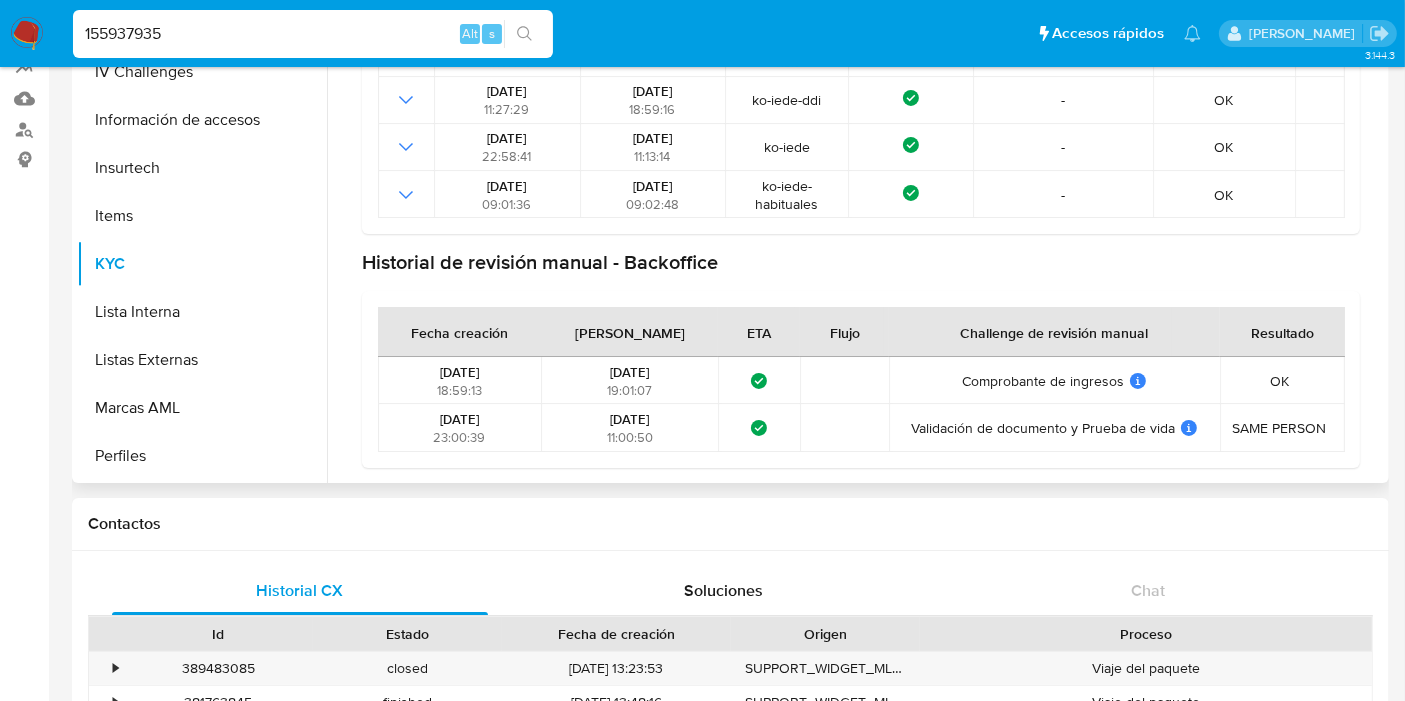 drag, startPoint x: 1122, startPoint y: 376, endPoint x: 954, endPoint y: 444, distance: 181.24017 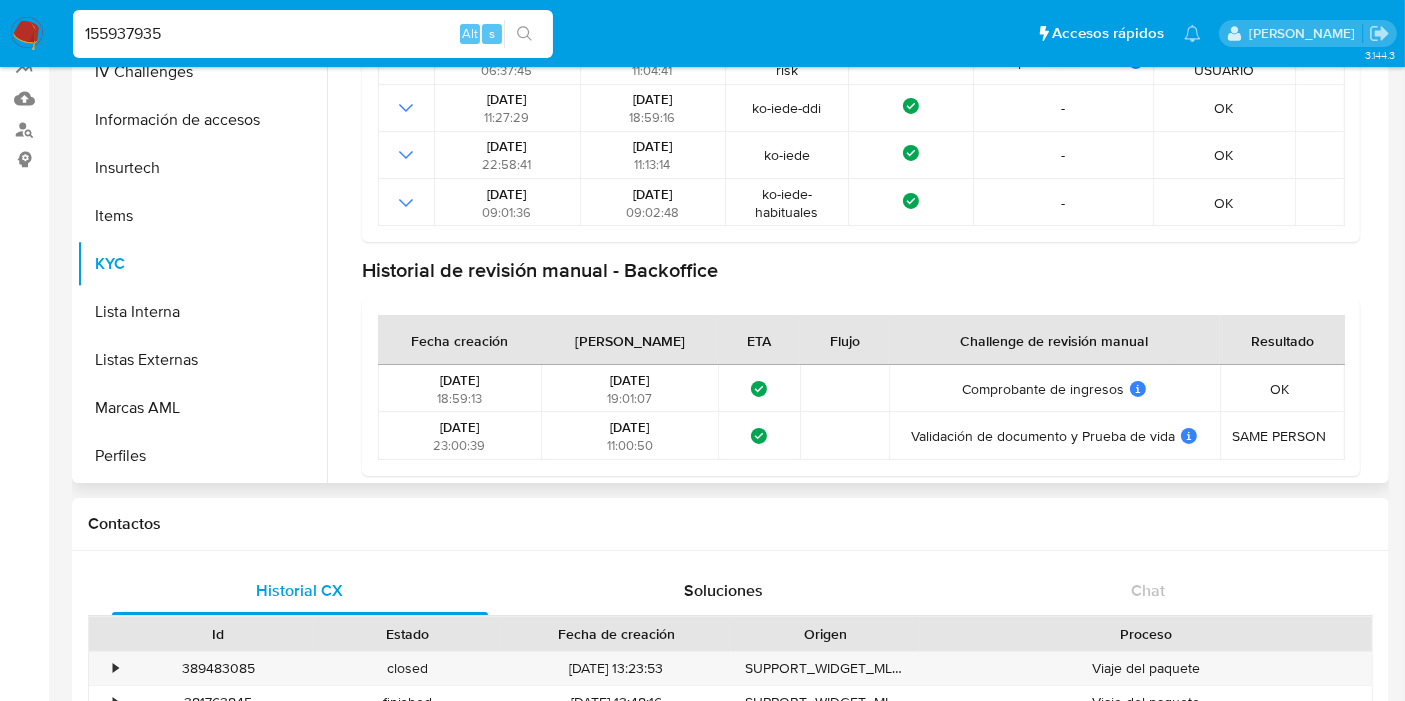 scroll, scrollTop: 0, scrollLeft: 0, axis: both 